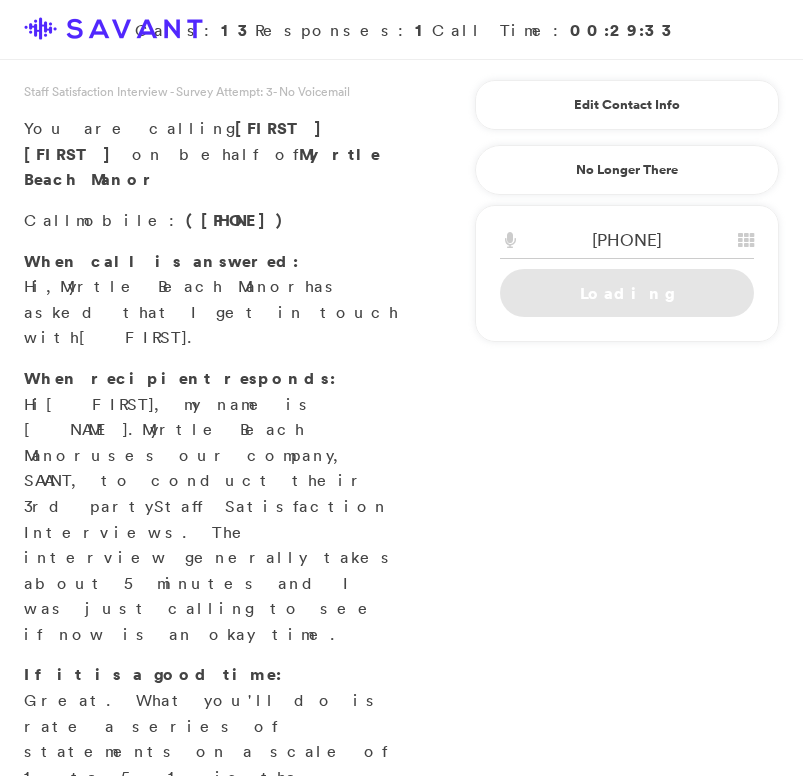 scroll, scrollTop: 0, scrollLeft: 0, axis: both 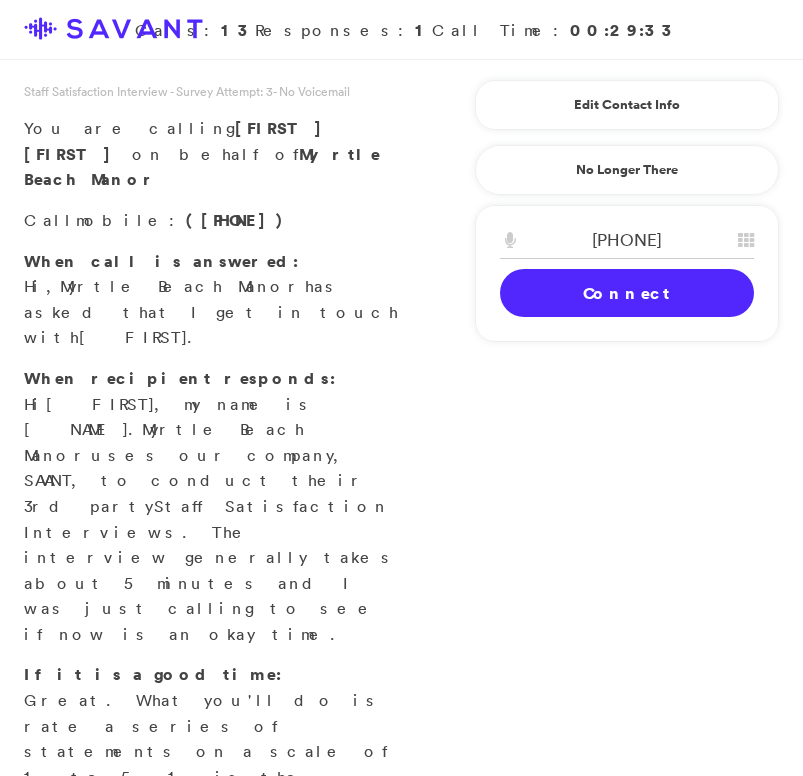 click on "Connect" at bounding box center (627, 293) 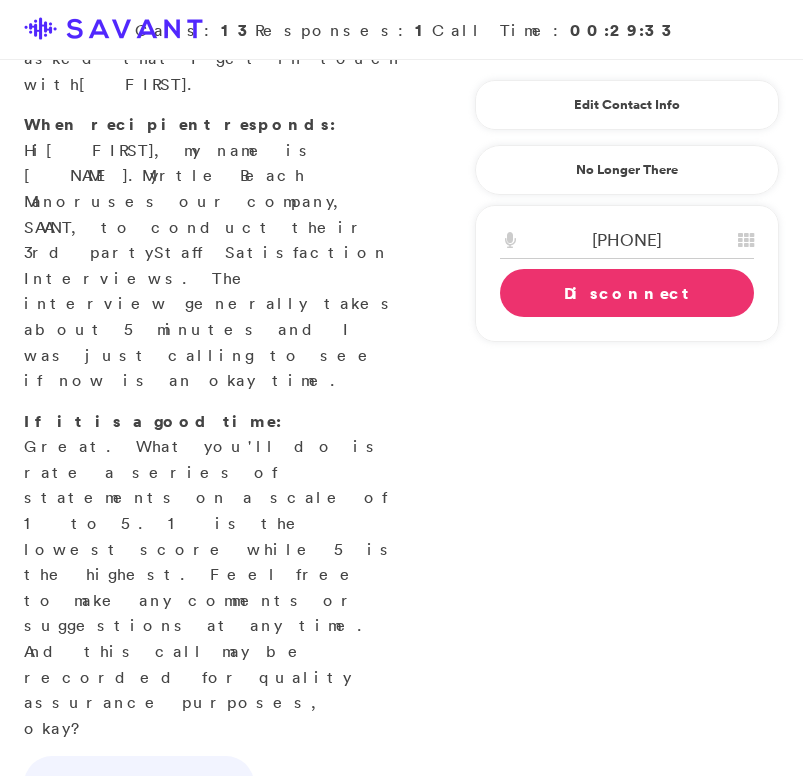 scroll, scrollTop: 331, scrollLeft: 0, axis: vertical 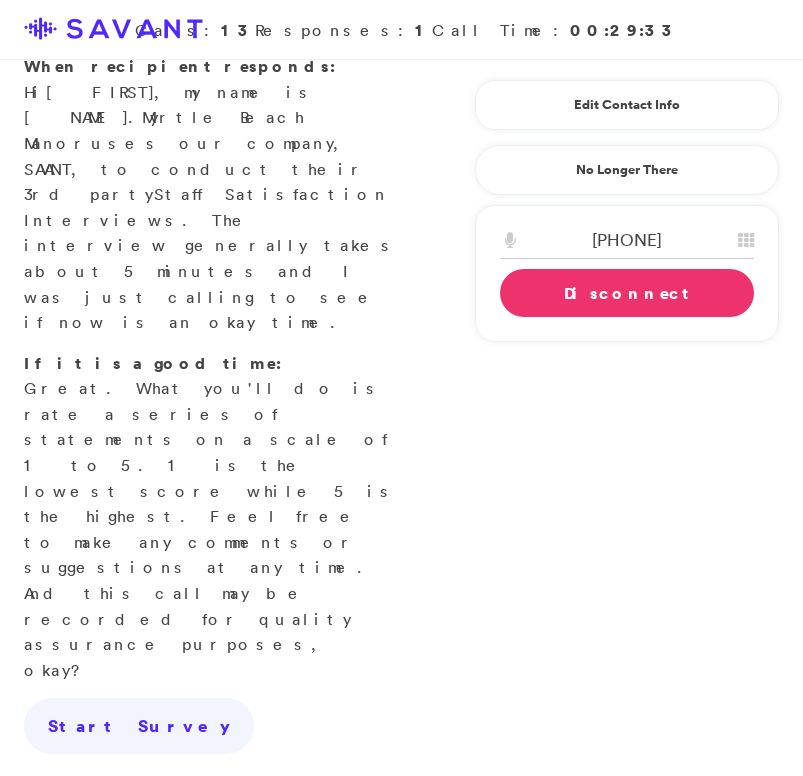 click on "No Answer" at bounding box center [67, 877] 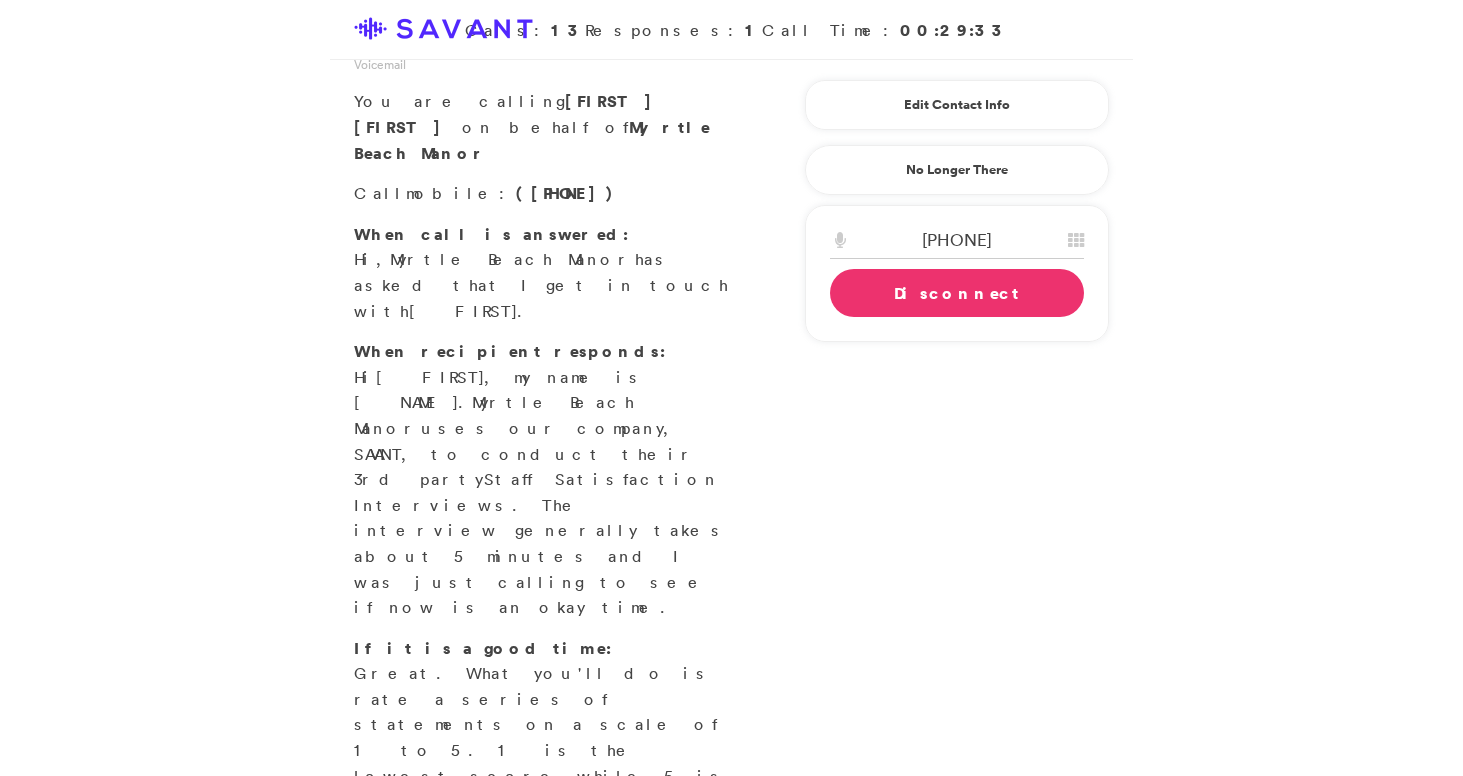 scroll, scrollTop: 45, scrollLeft: 0, axis: vertical 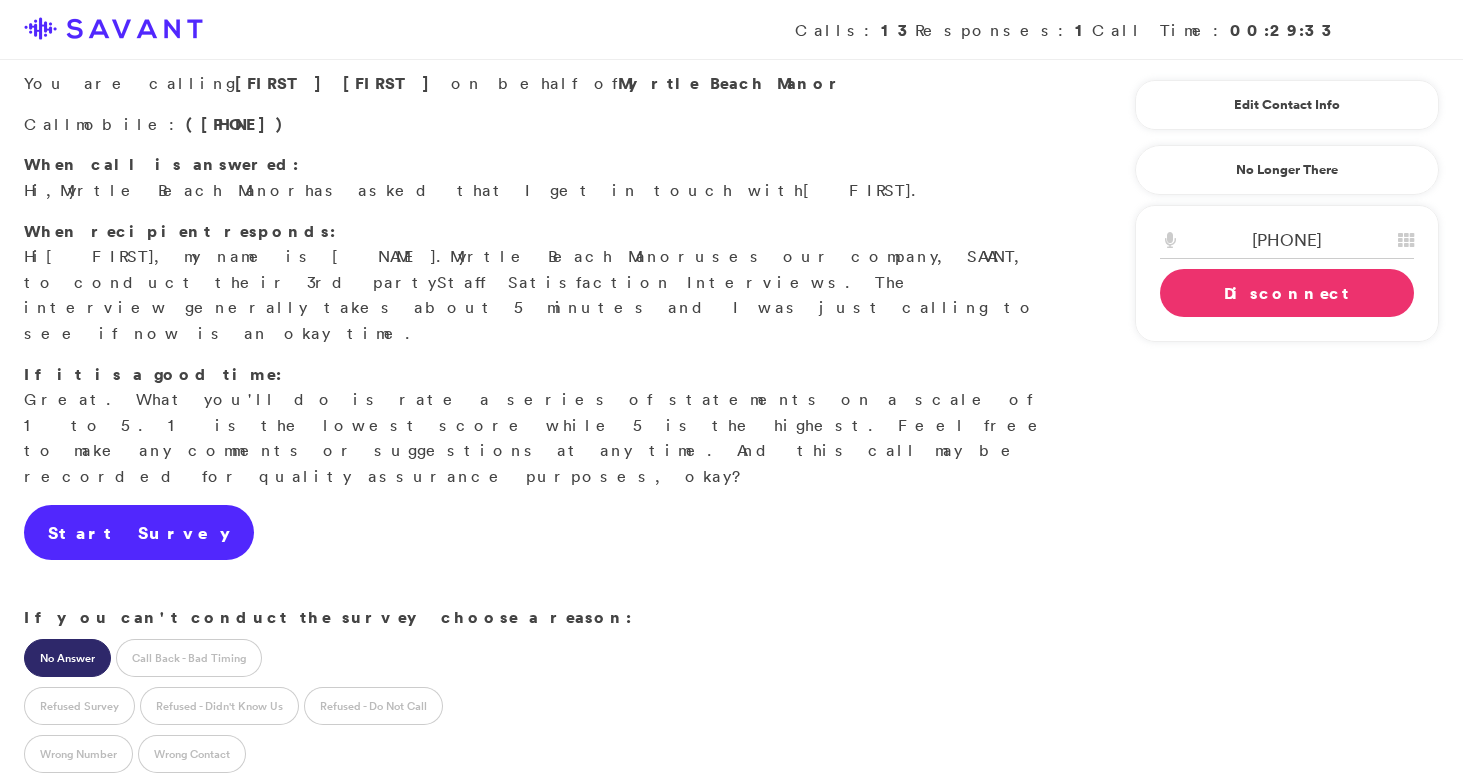 click on "Start Survey" at bounding box center (139, 533) 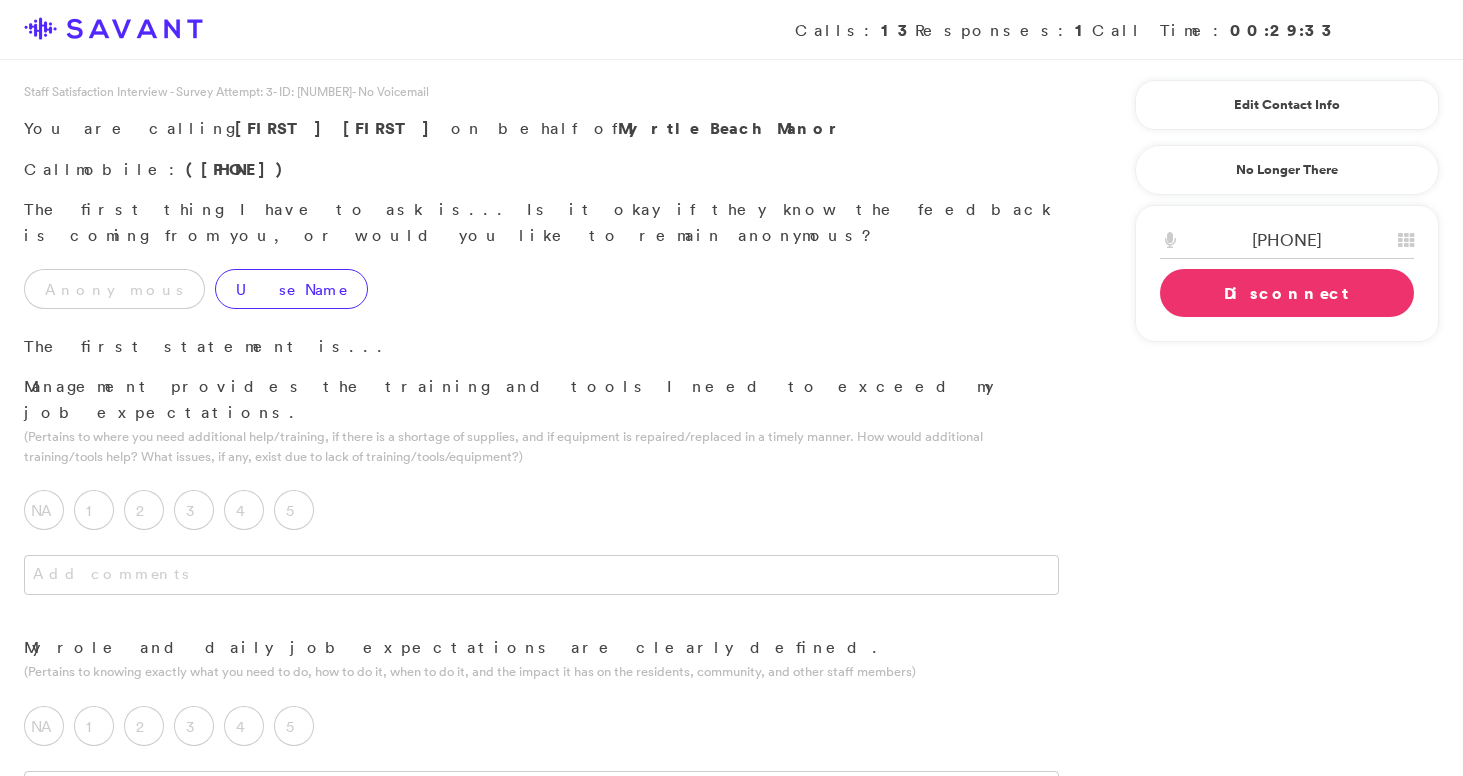 click on "Use Name" at bounding box center [291, 289] 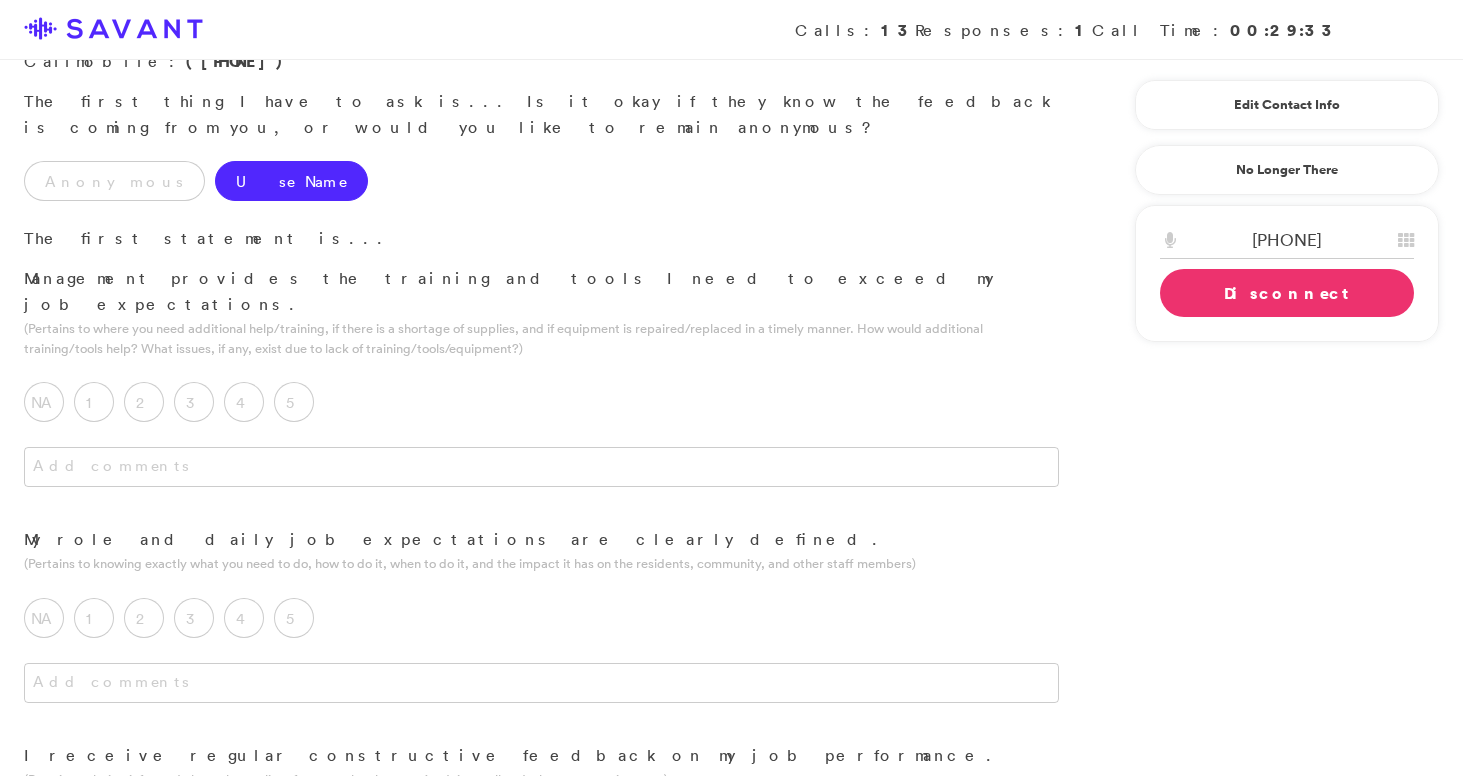 scroll, scrollTop: 114, scrollLeft: 0, axis: vertical 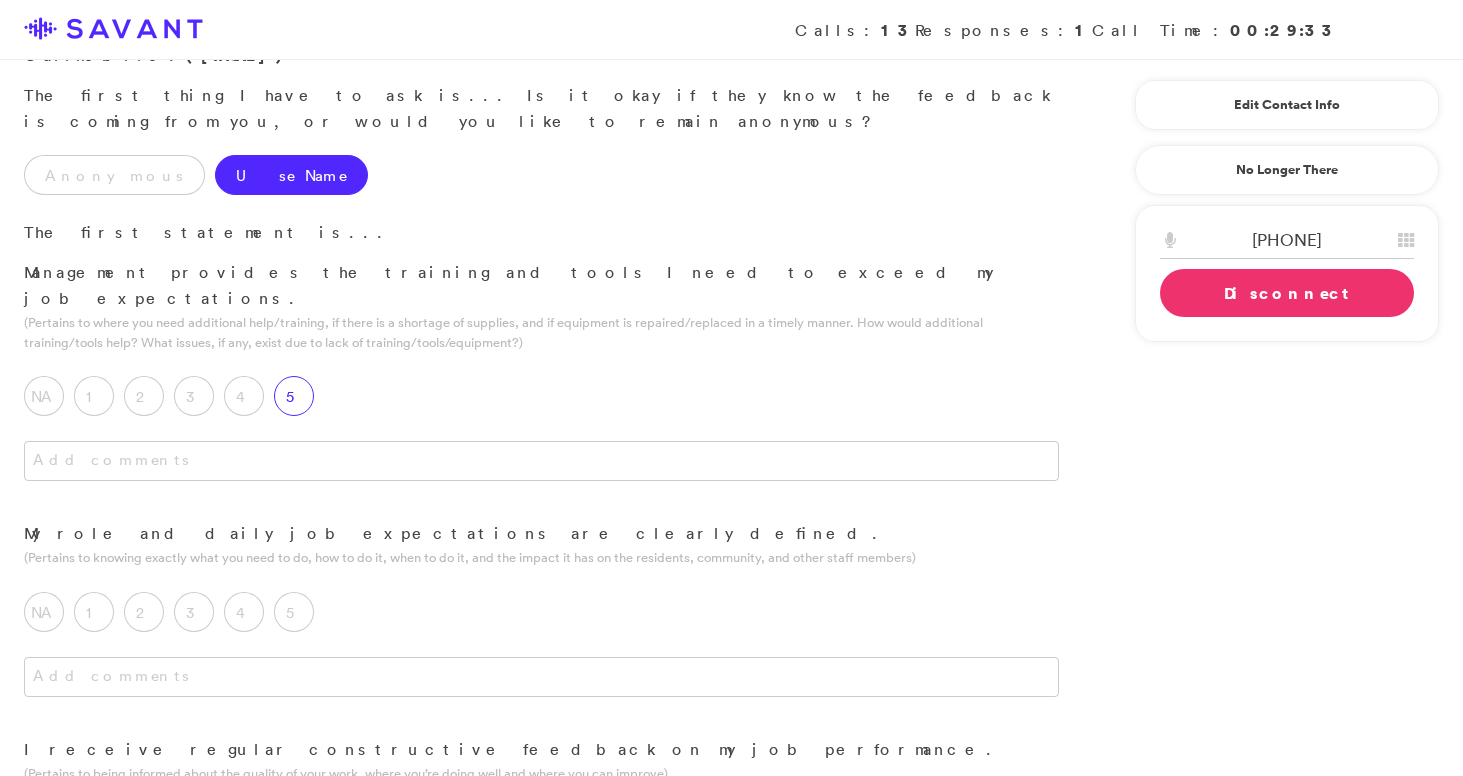 click on "5" at bounding box center (294, 396) 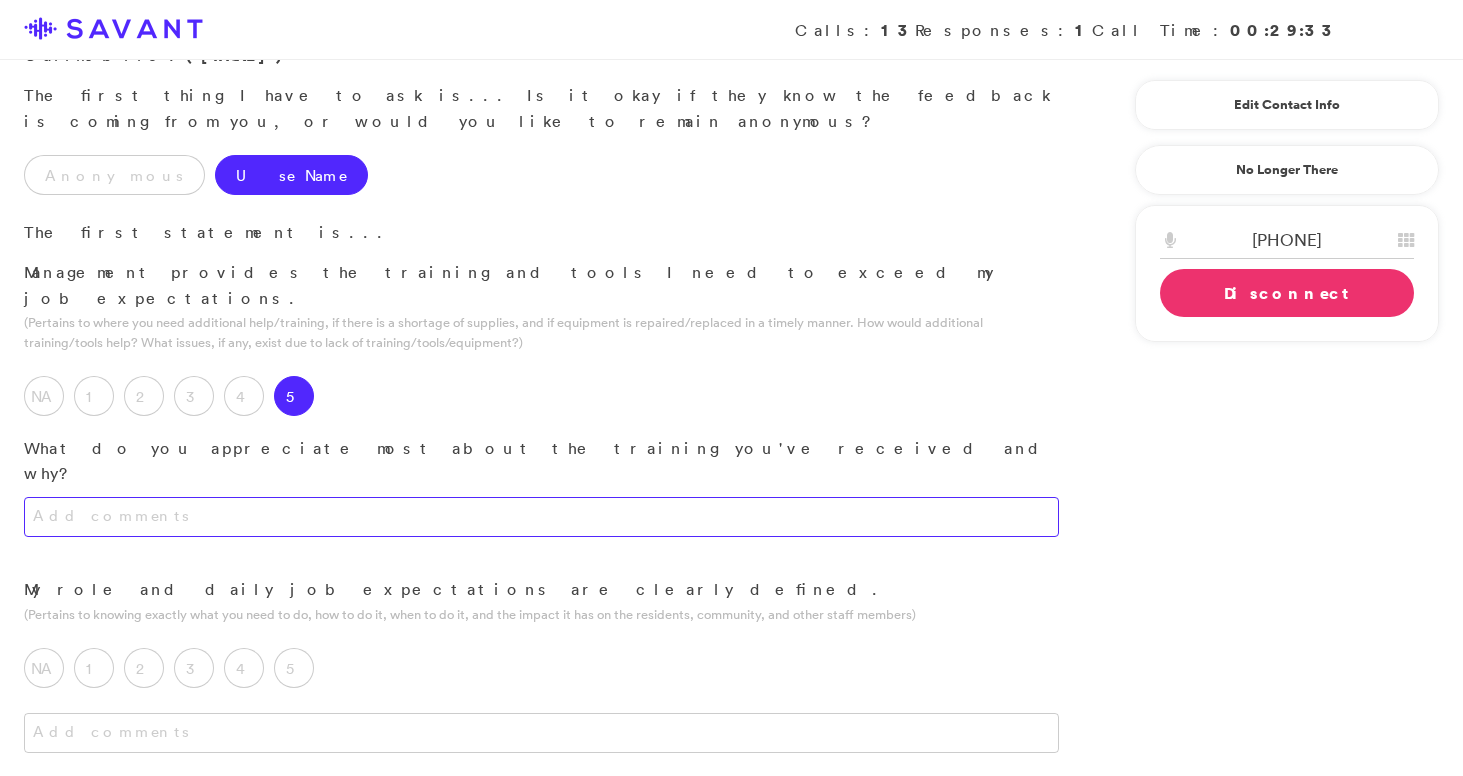click at bounding box center (541, 517) 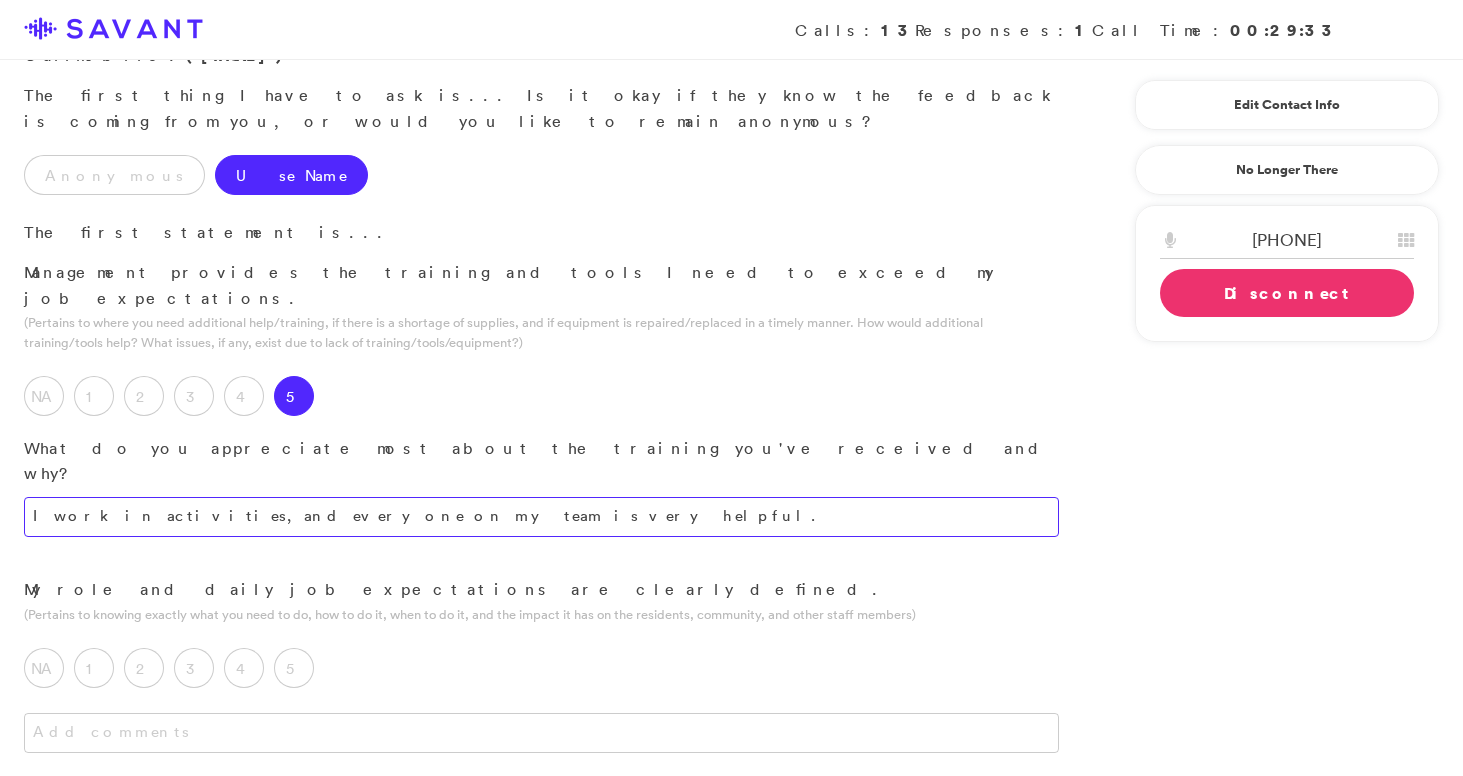 click on "I work in activities, and everyone on my team is very helpful." at bounding box center (541, 517) 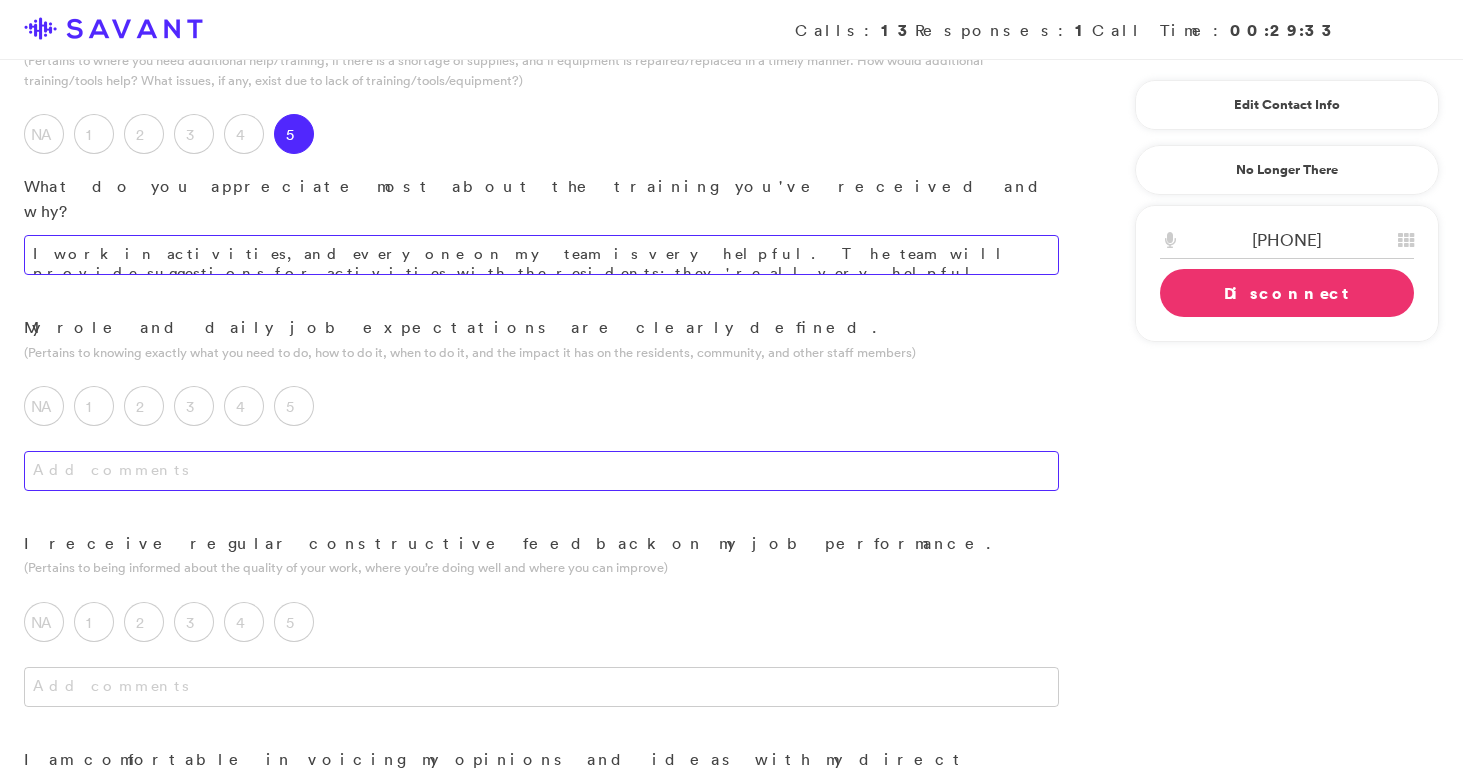 scroll, scrollTop: 410, scrollLeft: 0, axis: vertical 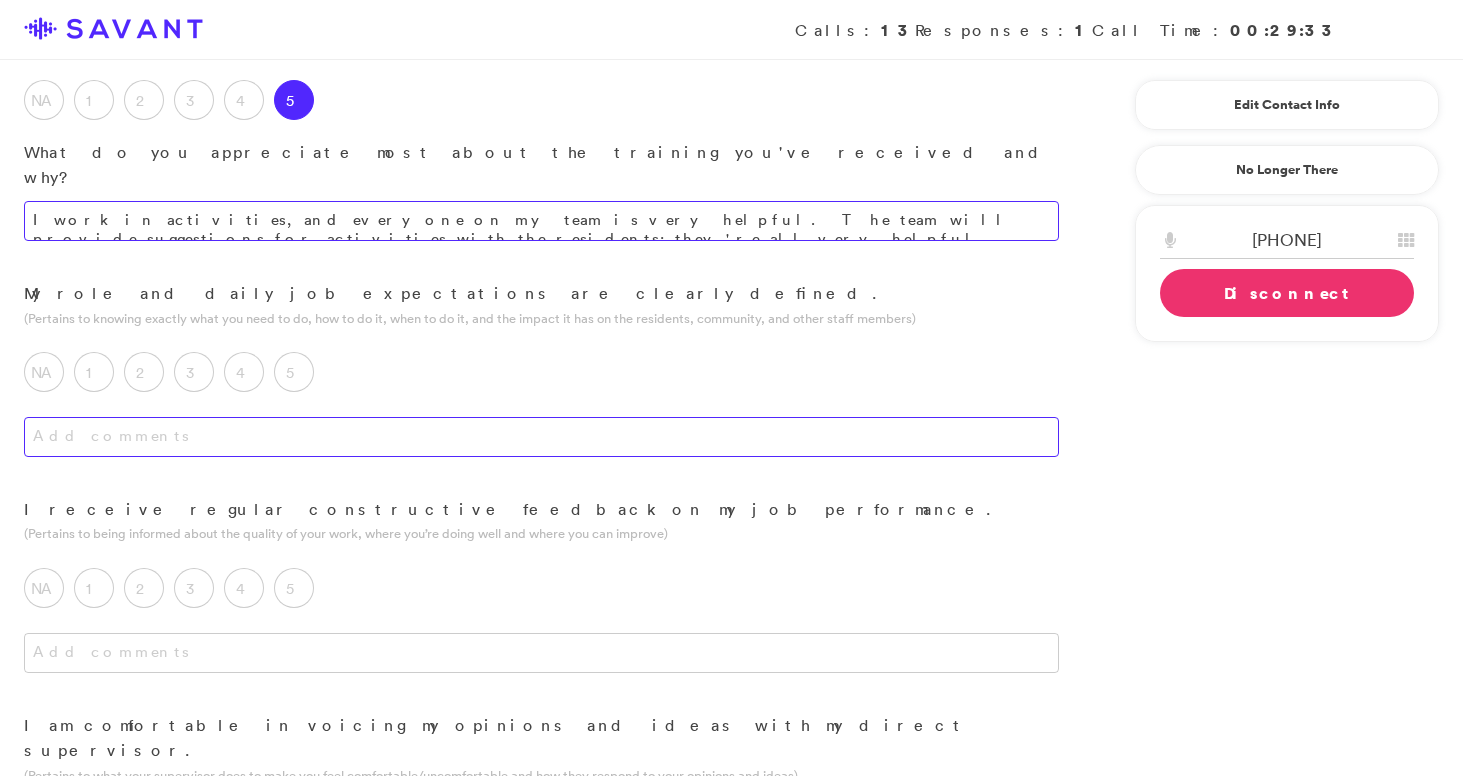 type on "I work in activities, and everyone on my team is very helpful. The team will provide suggestions for activities with the residents; they're all very helpful." 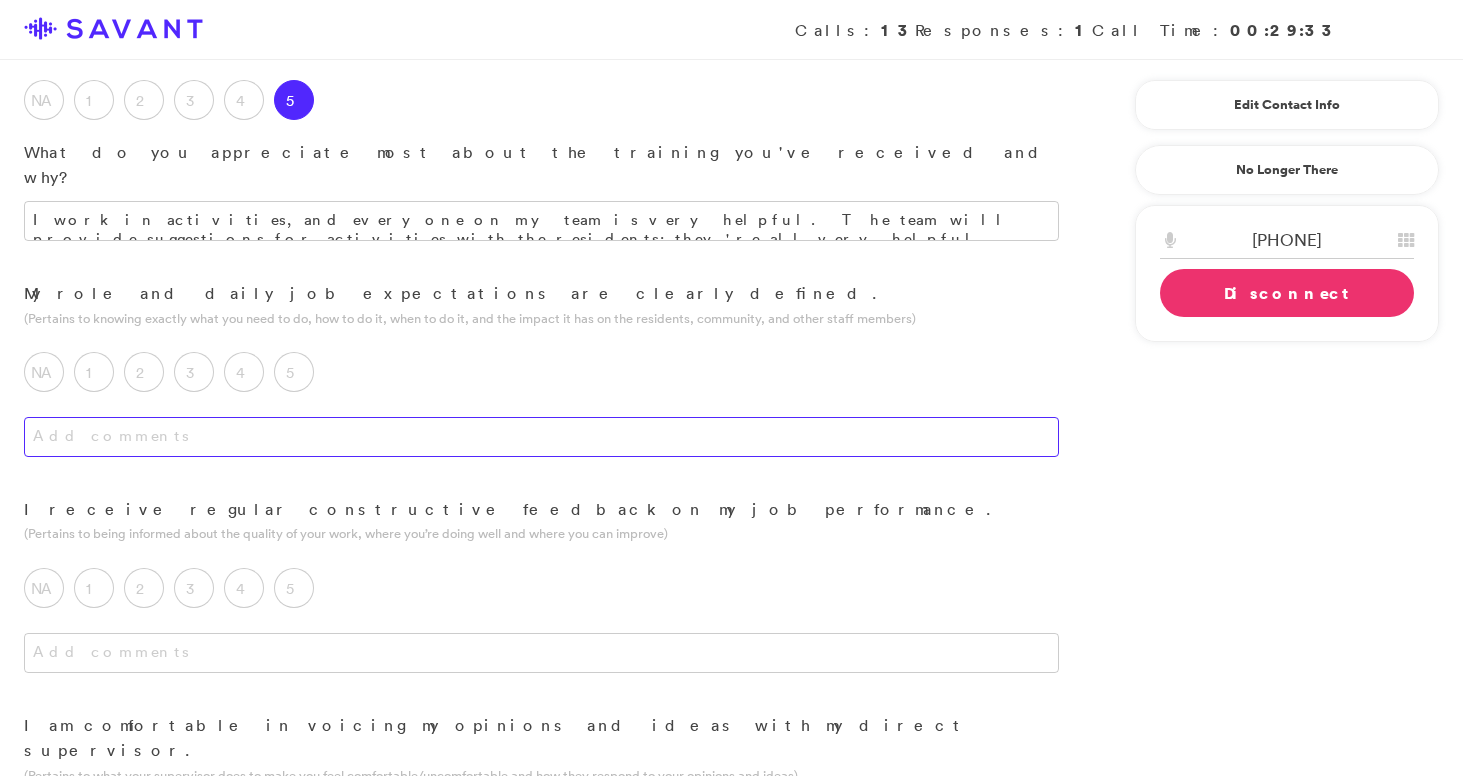 click at bounding box center (541, 437) 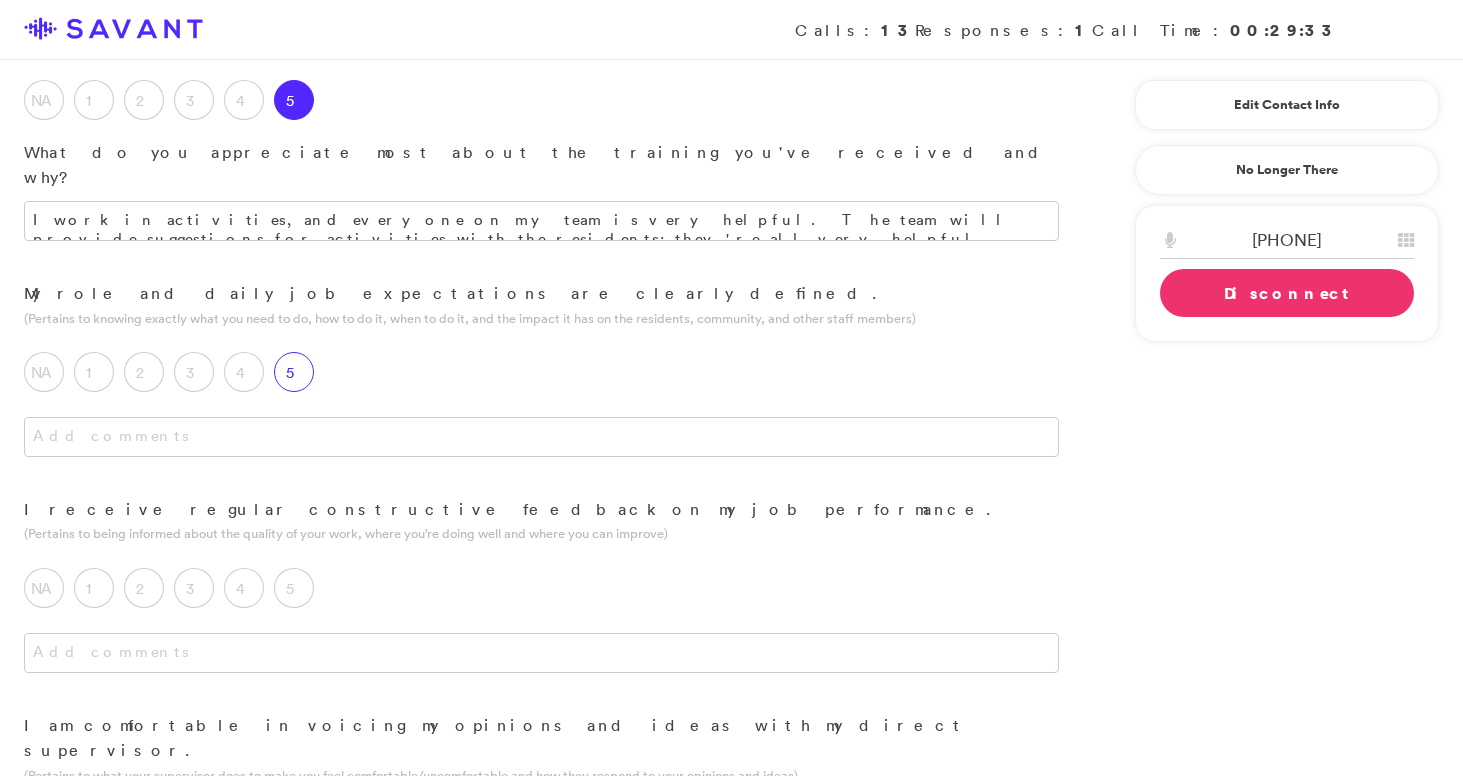 click on "5" at bounding box center [294, 372] 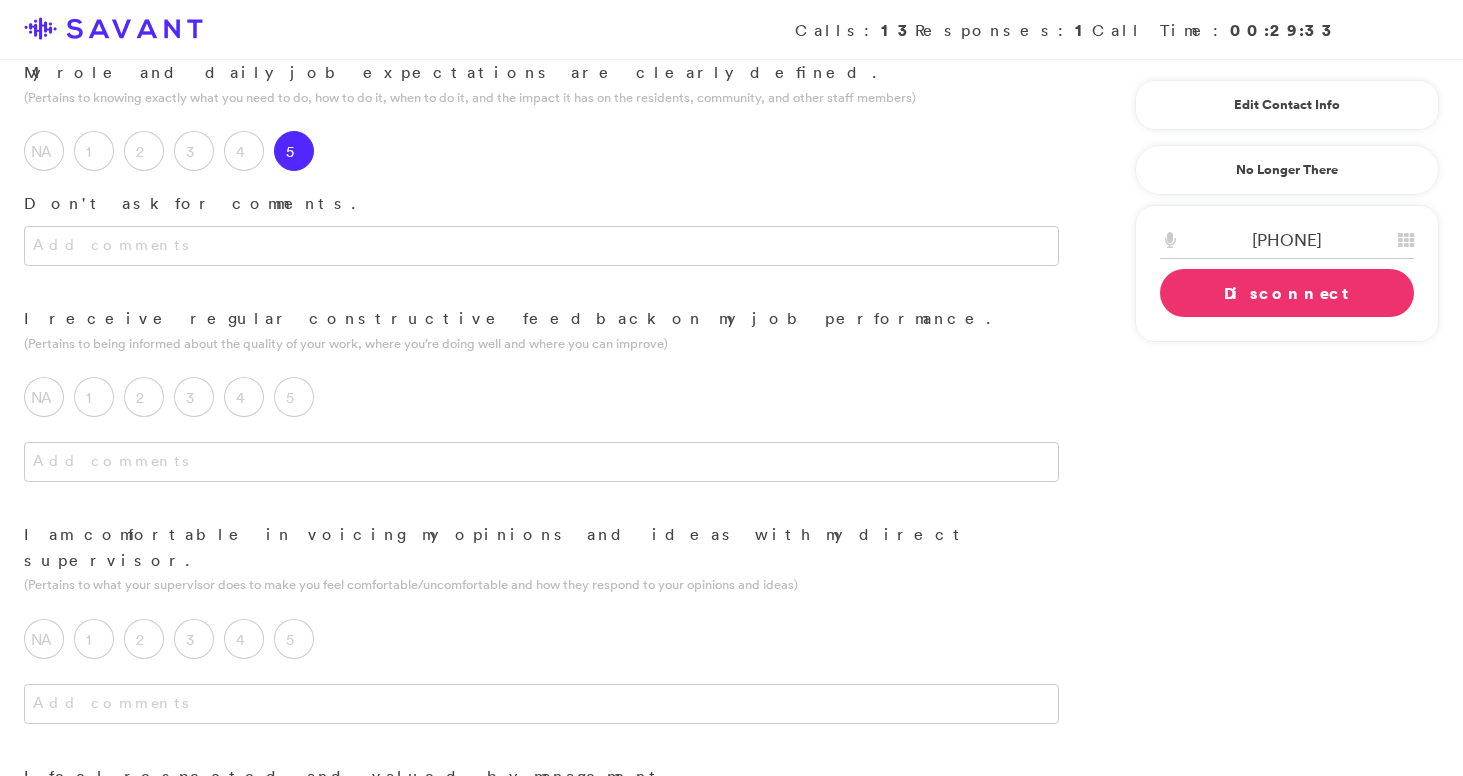 scroll, scrollTop: 640, scrollLeft: 0, axis: vertical 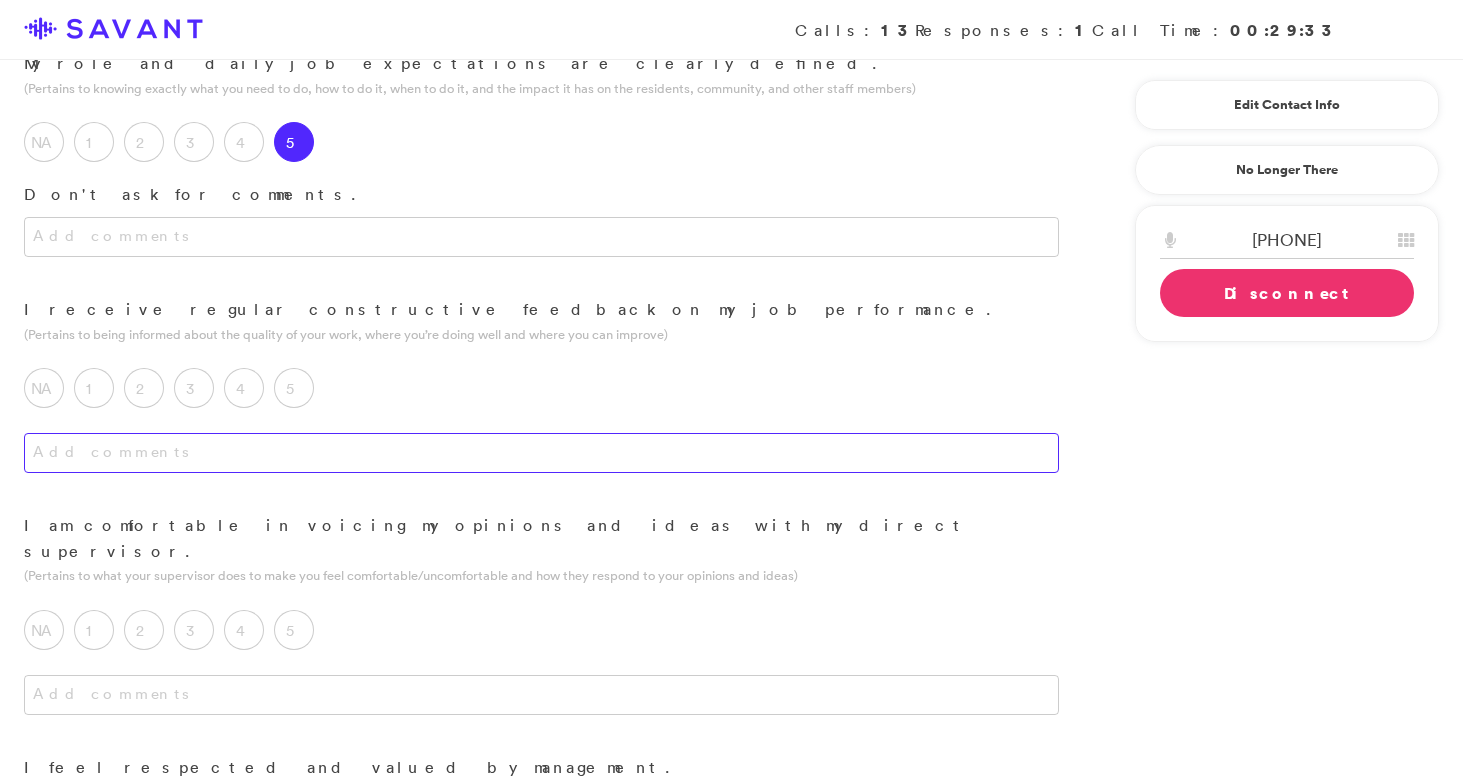 click at bounding box center [541, 453] 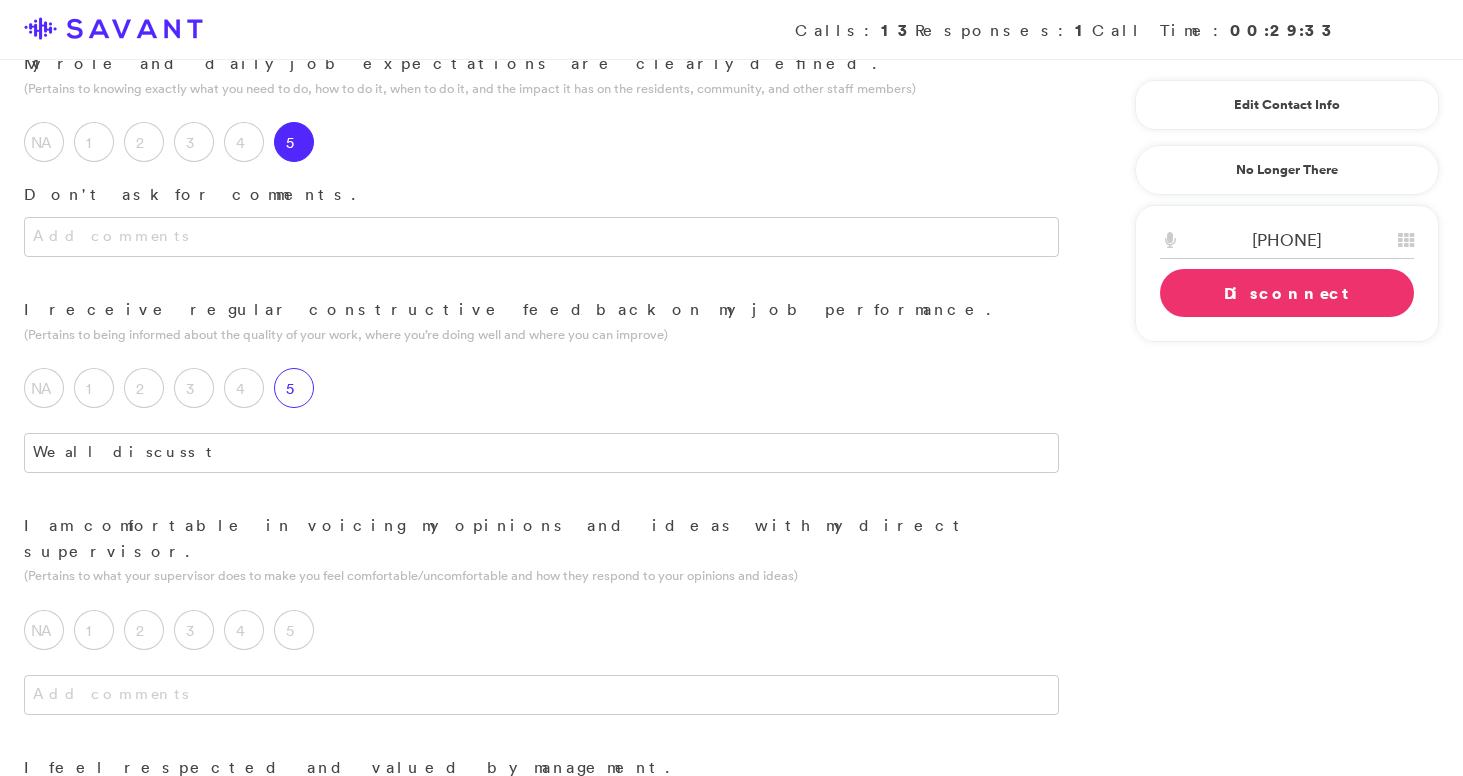 click on "5" at bounding box center [294, 388] 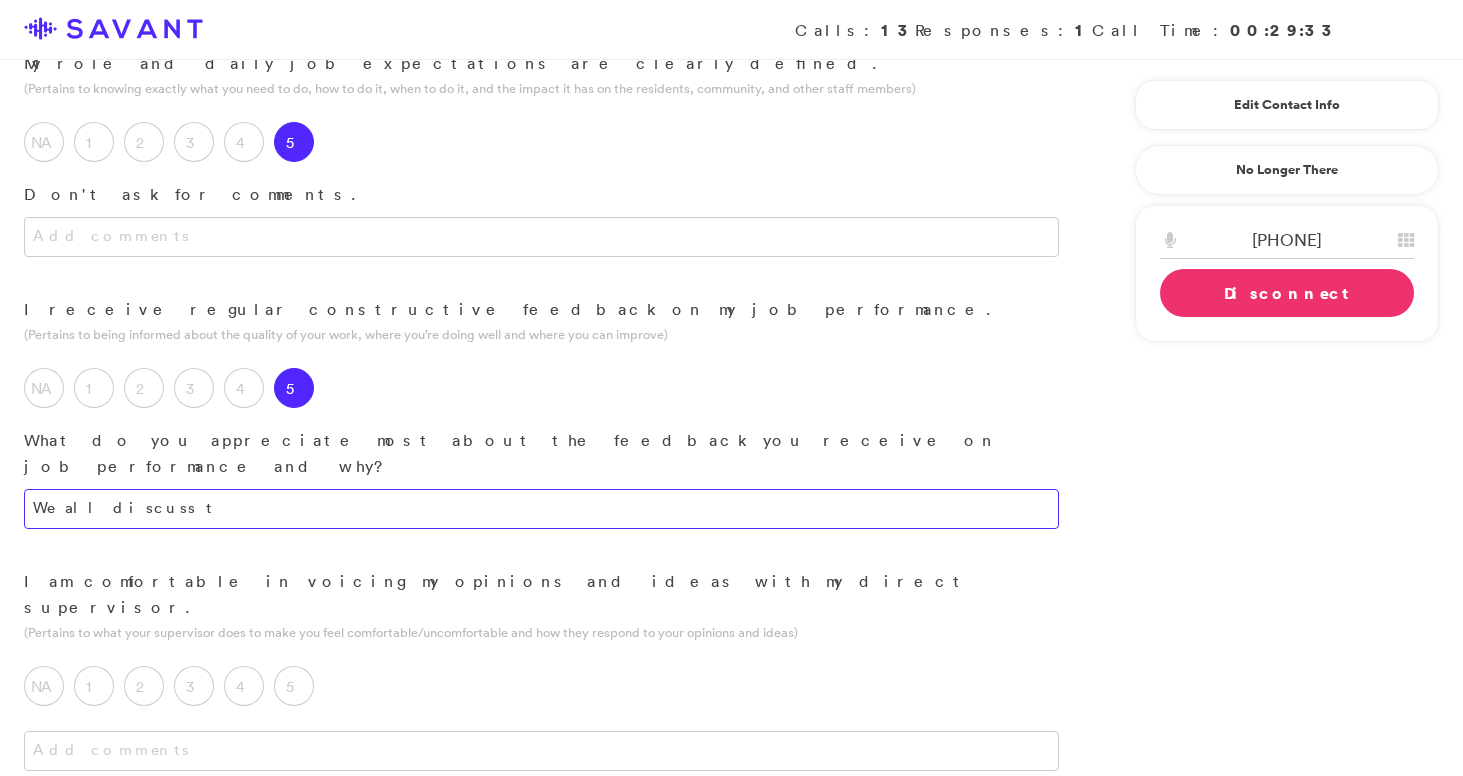 click on "We all discuss t" at bounding box center [541, 509] 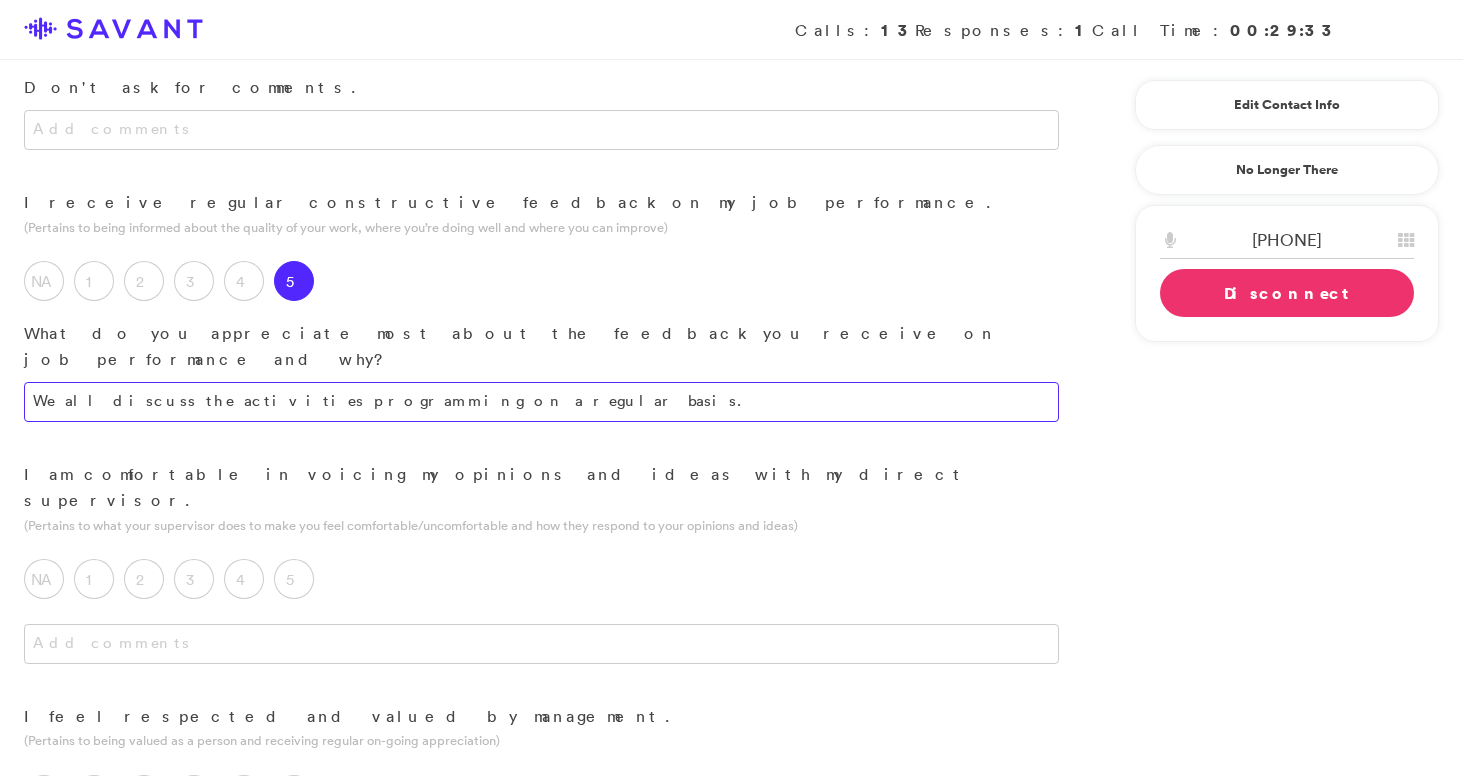 scroll, scrollTop: 786, scrollLeft: 0, axis: vertical 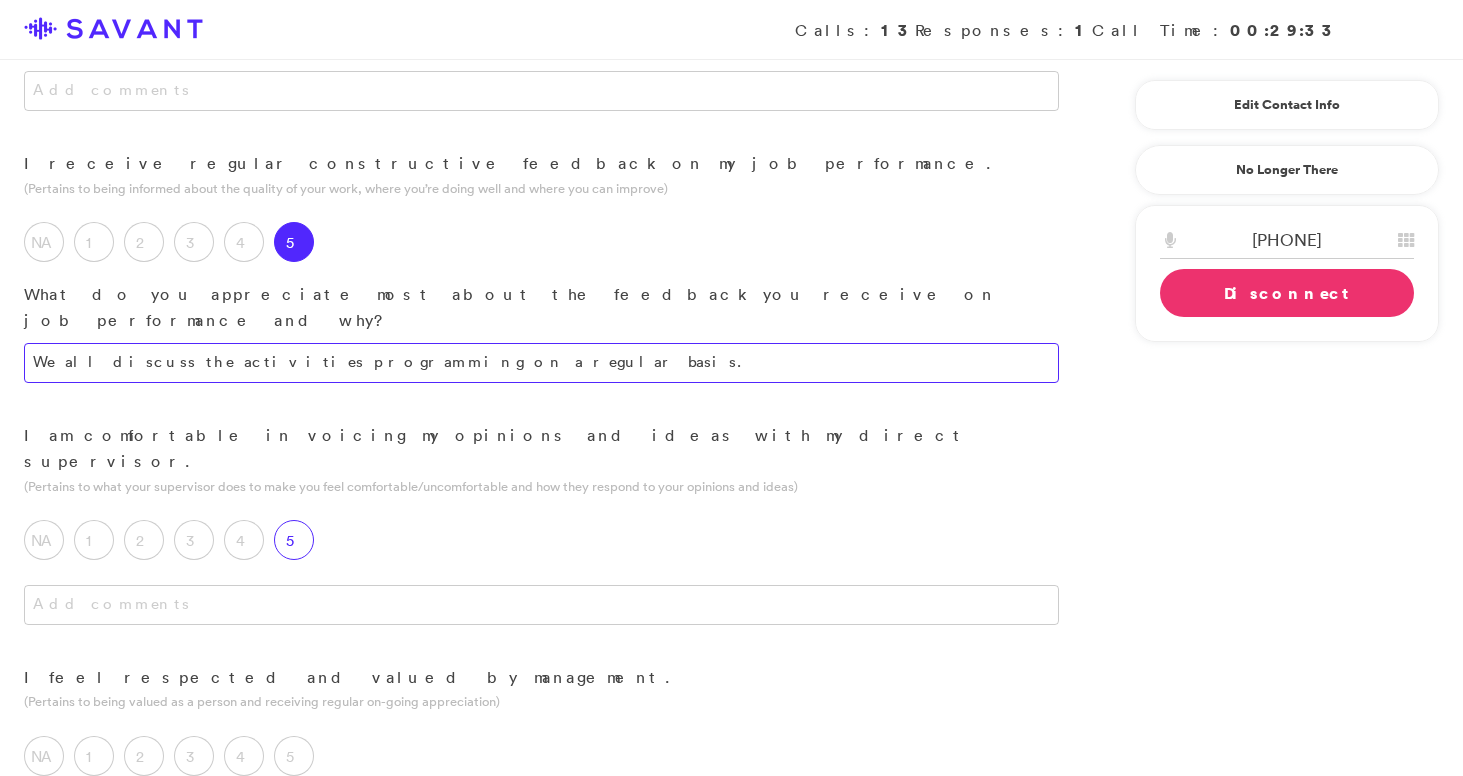 type on "We all discuss the activities programming on a regular basis." 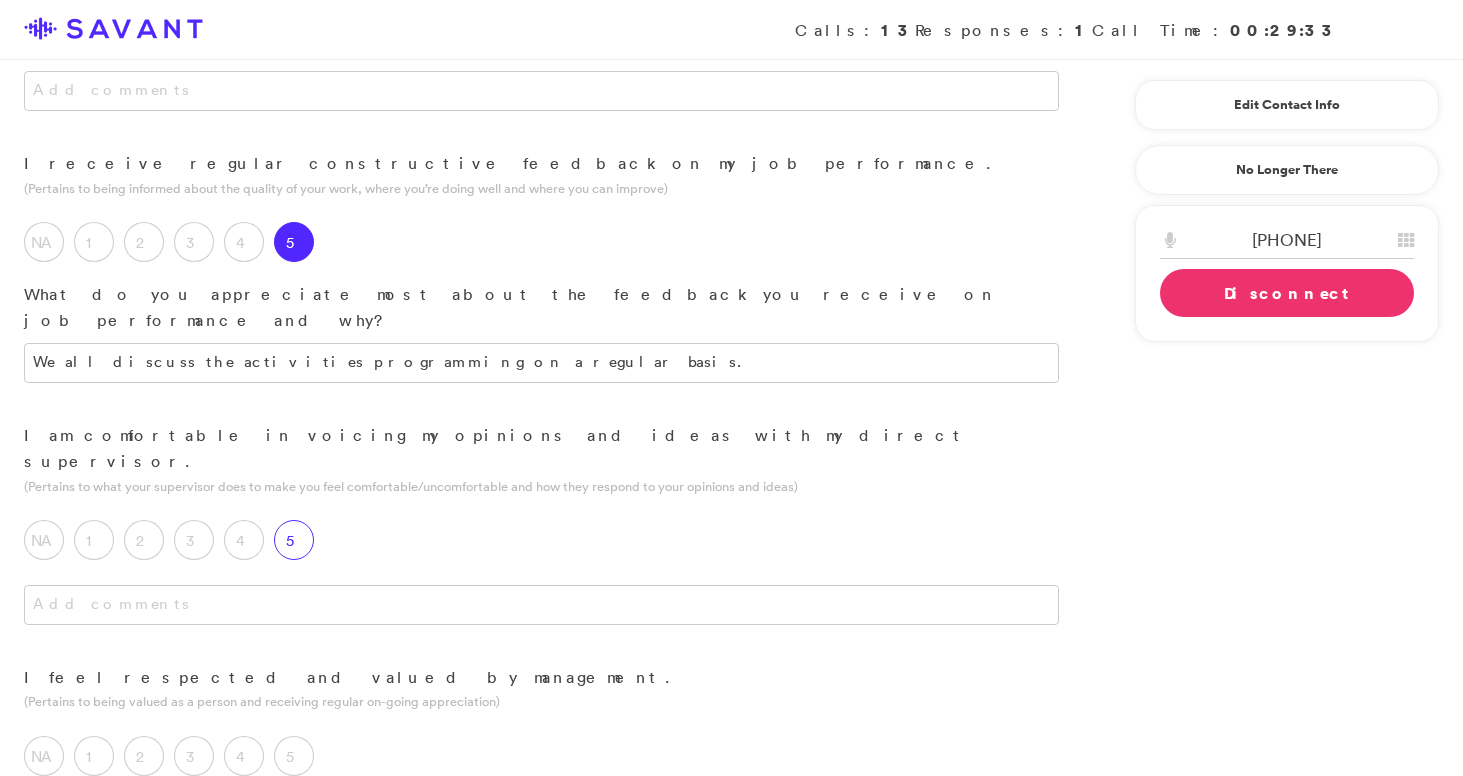 click on "5" at bounding box center (299, 545) 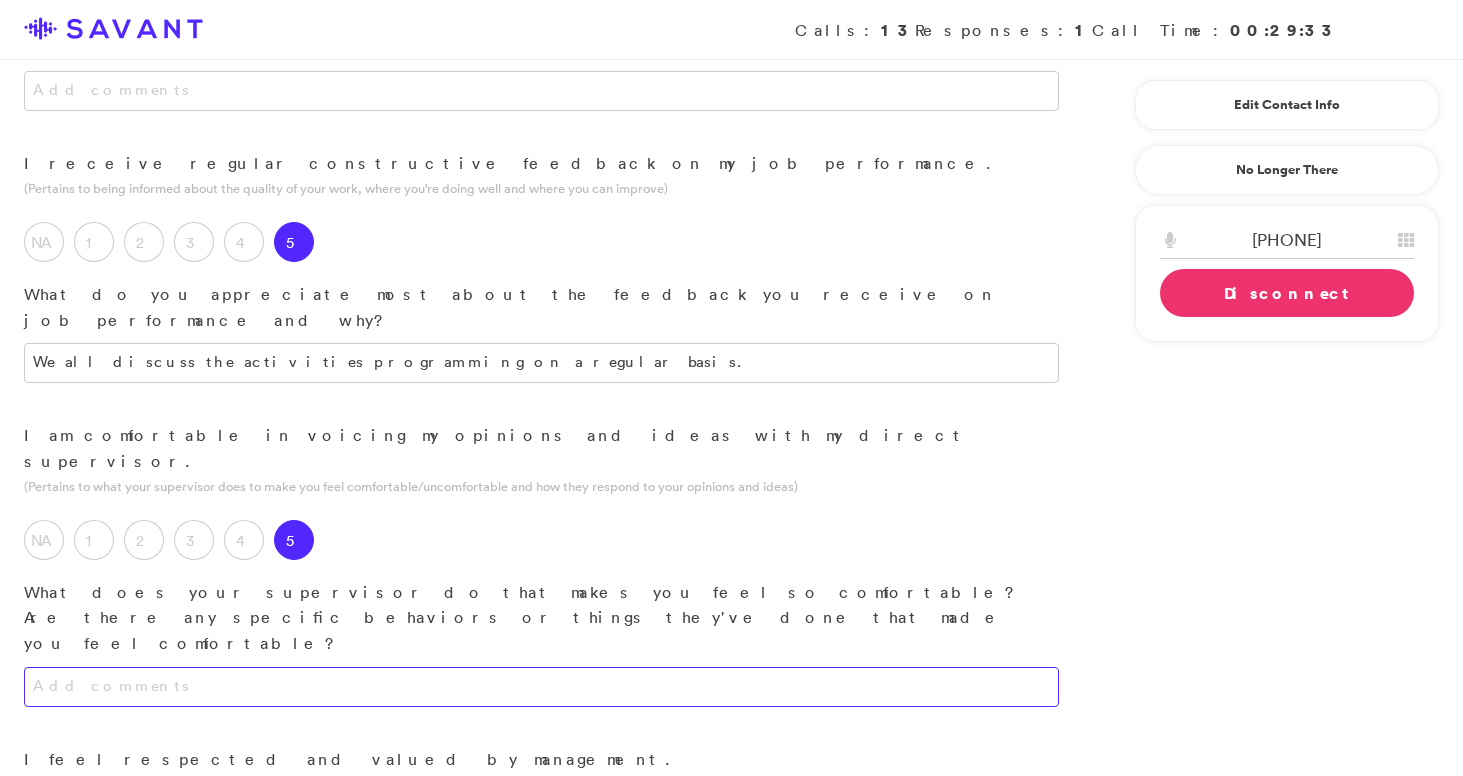 click at bounding box center [541, 687] 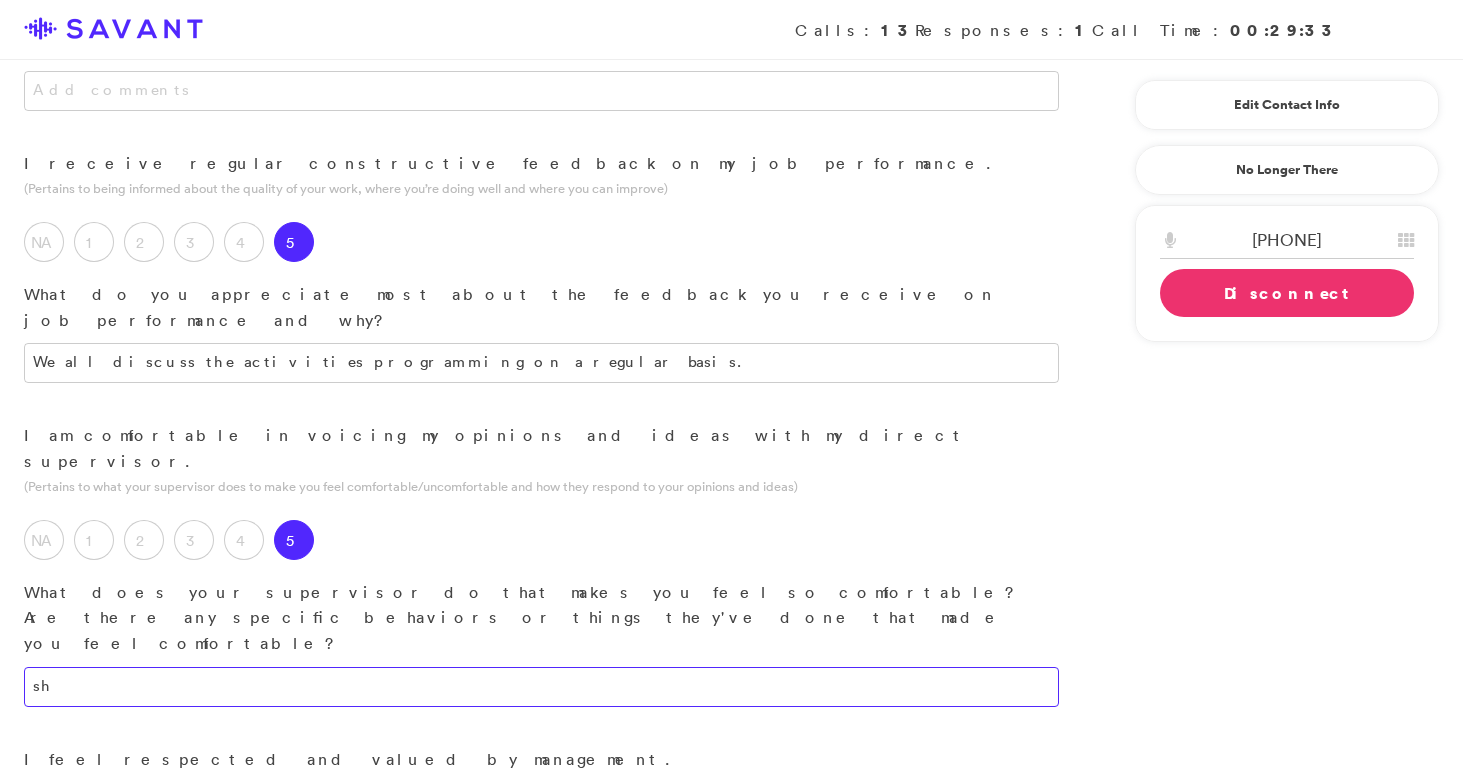 type on "s" 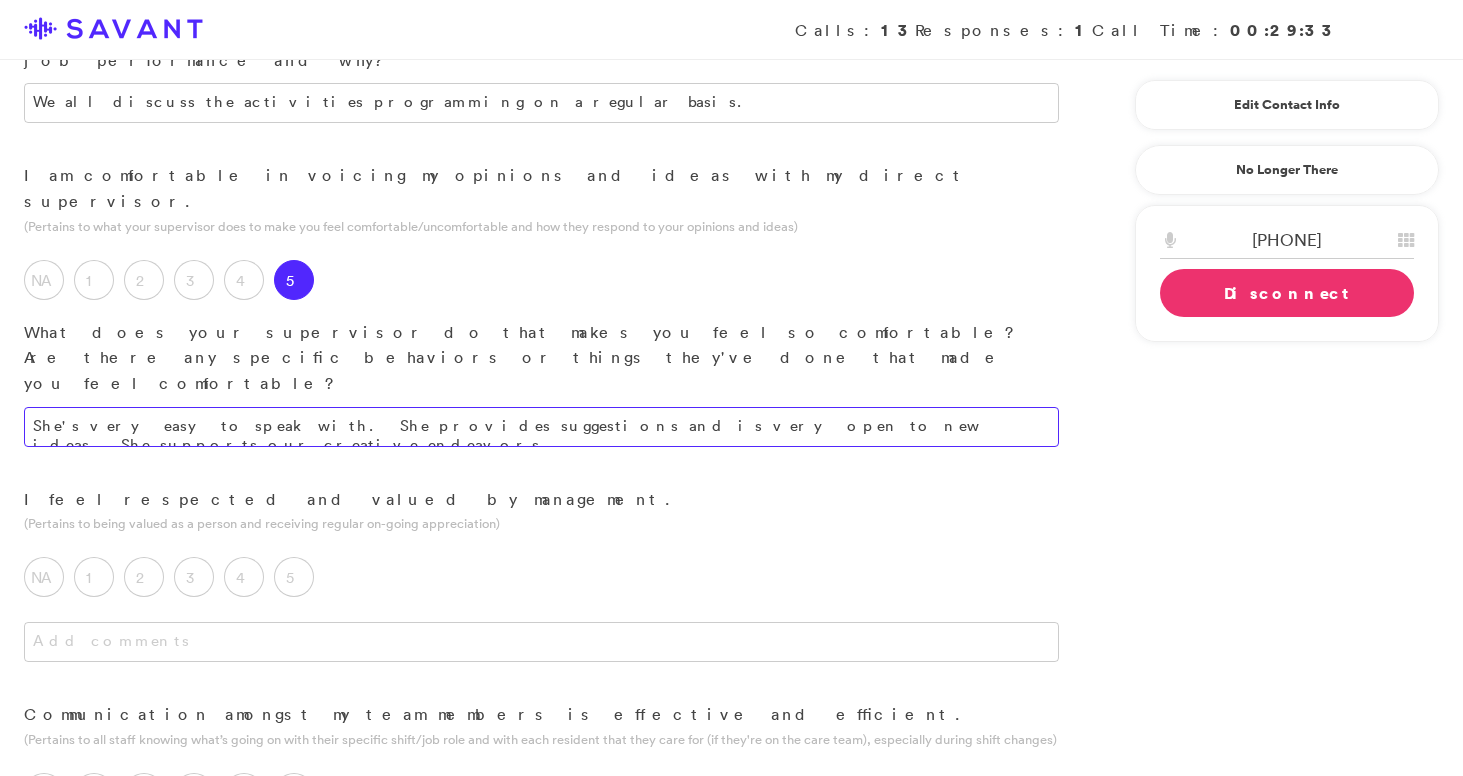 scroll, scrollTop: 1058, scrollLeft: 0, axis: vertical 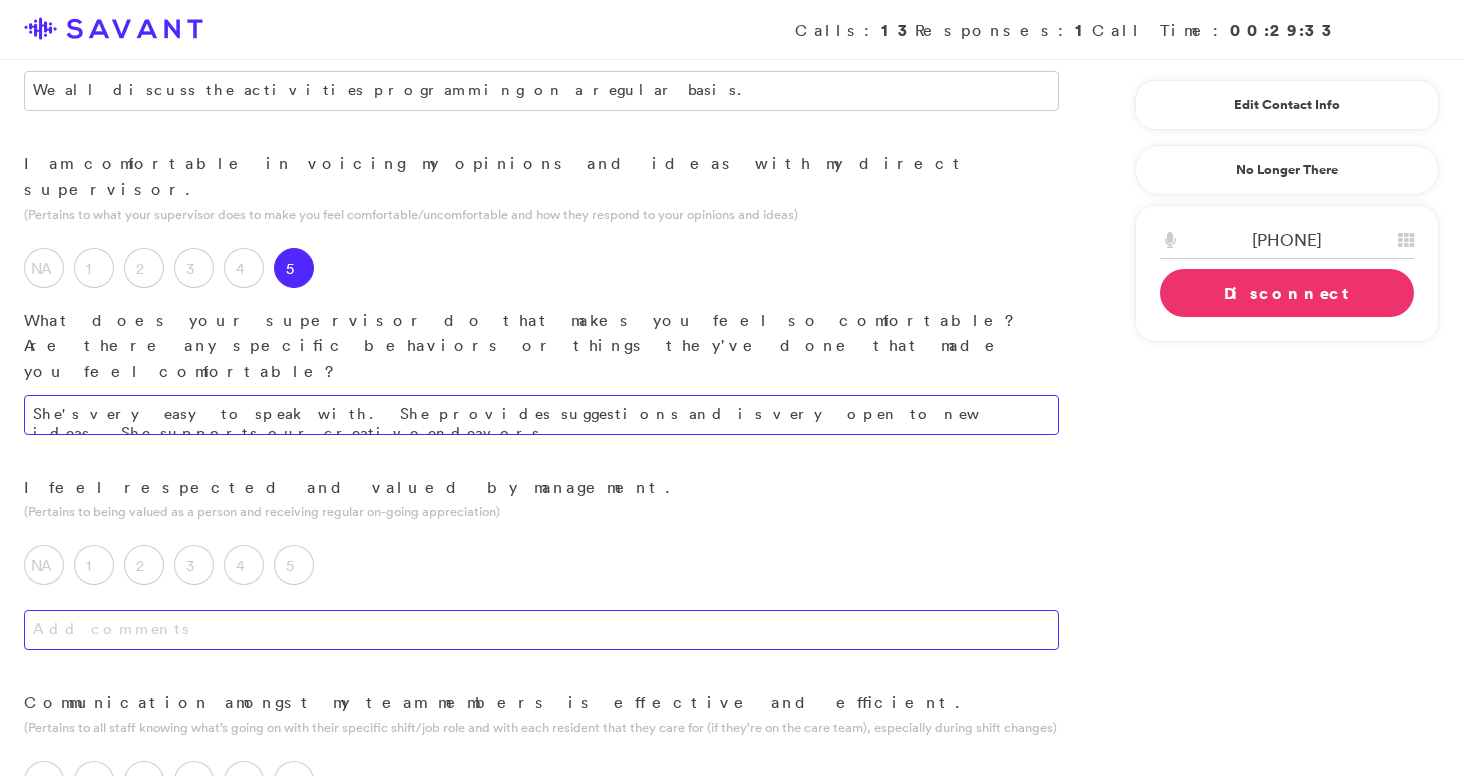 type on "She's very easy to speak with. She provides suggestions and is very open to new ideas. She supports our creative endeavors." 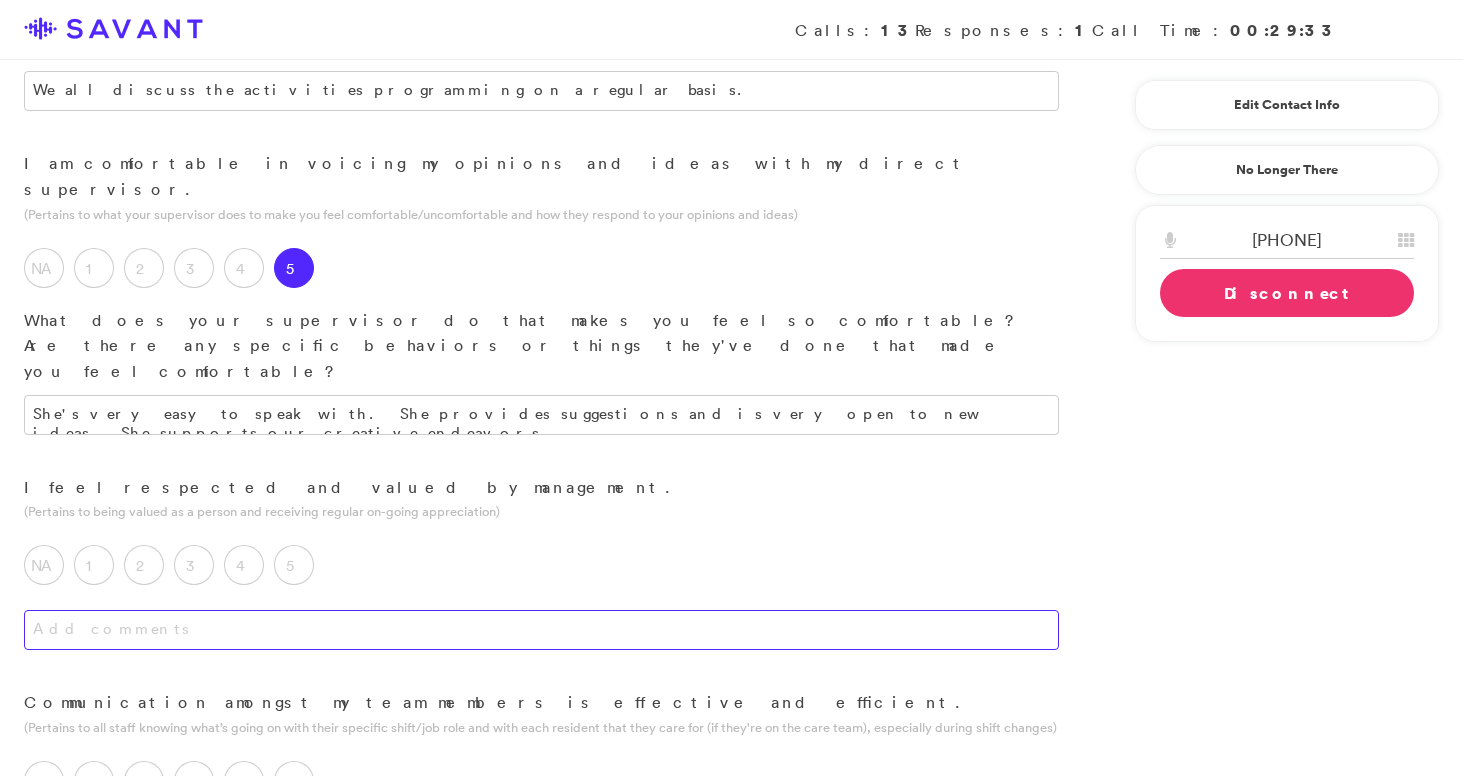 click at bounding box center (541, 630) 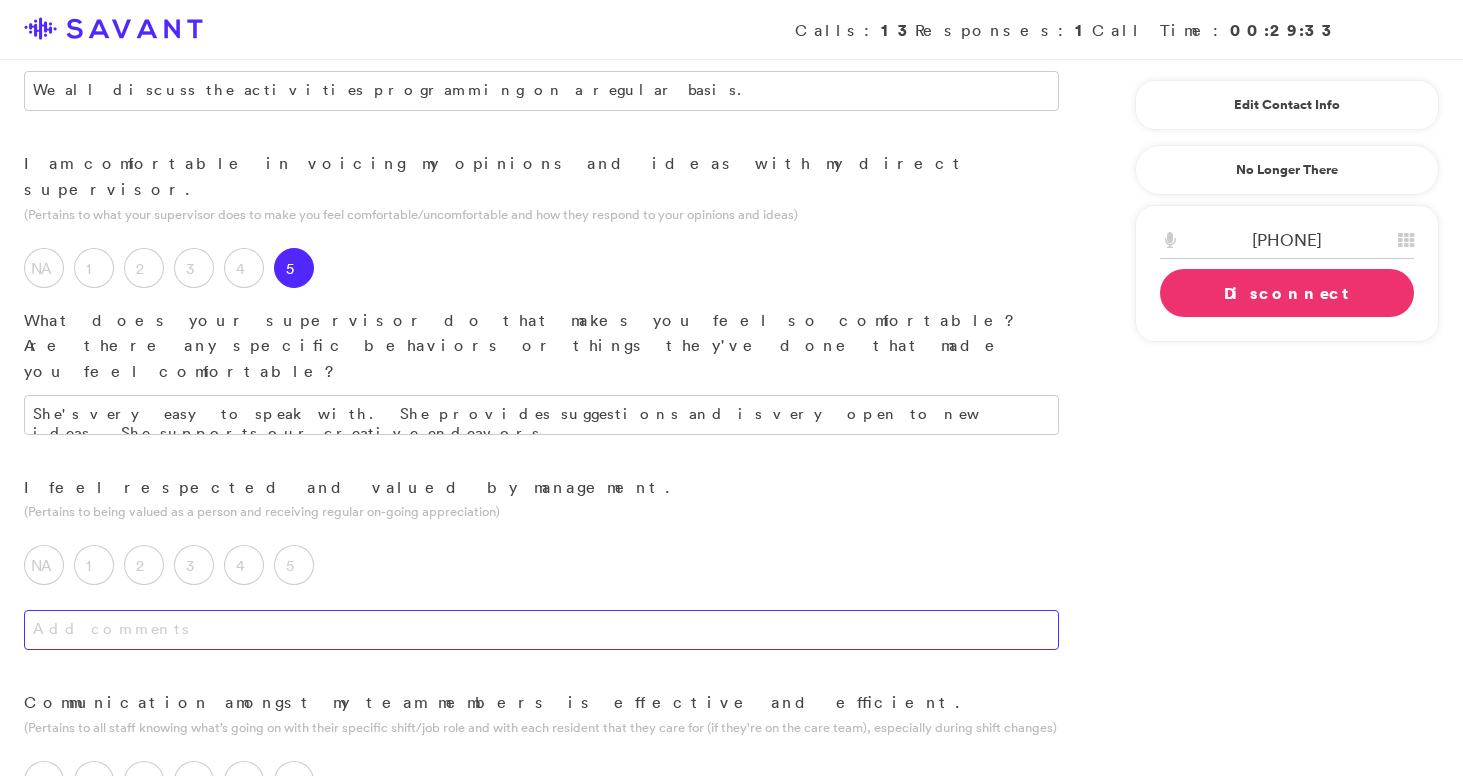 type on "j" 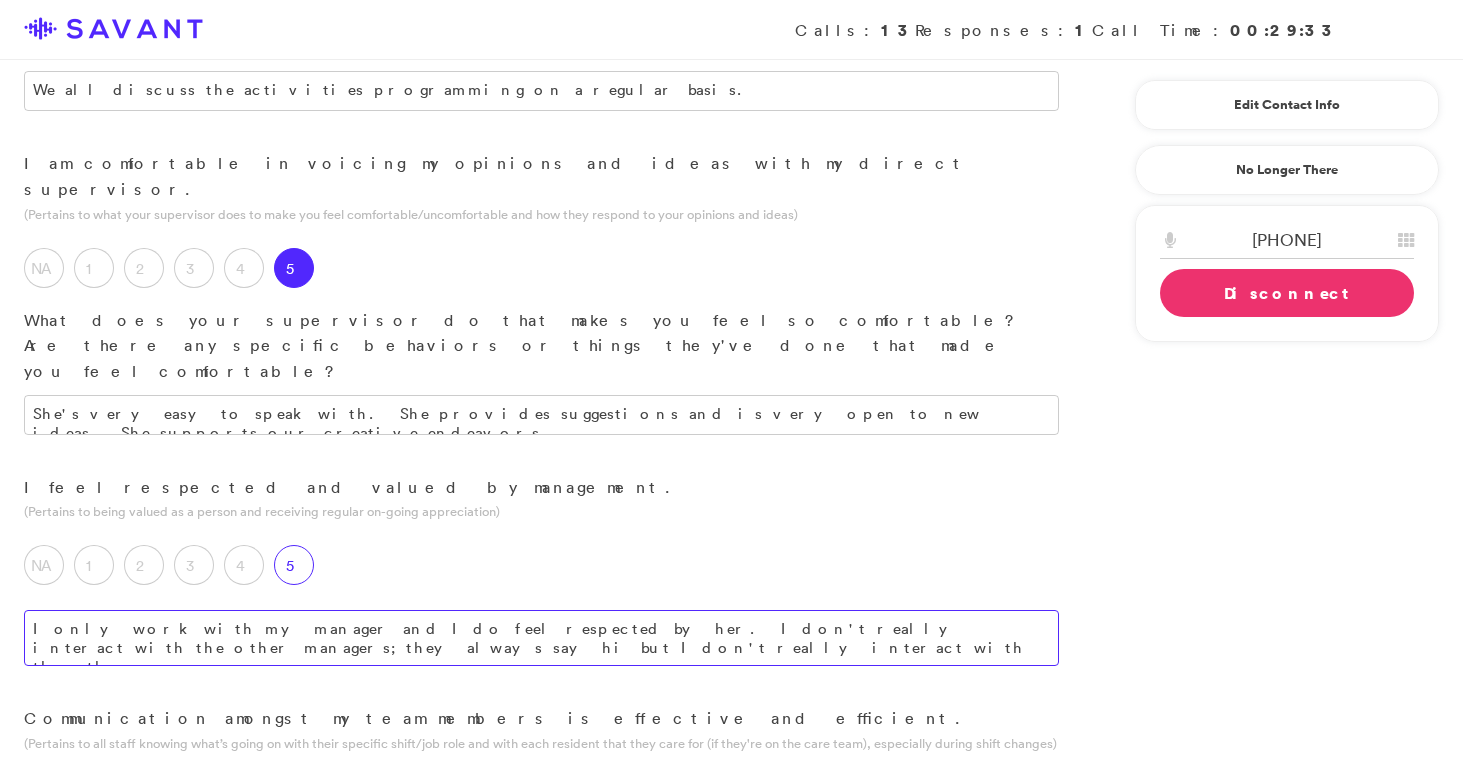 type on "I only work with my manager and I do feel respected by her. I don't really interact with the other managers; they always say hi but I don't really interact with the other managers." 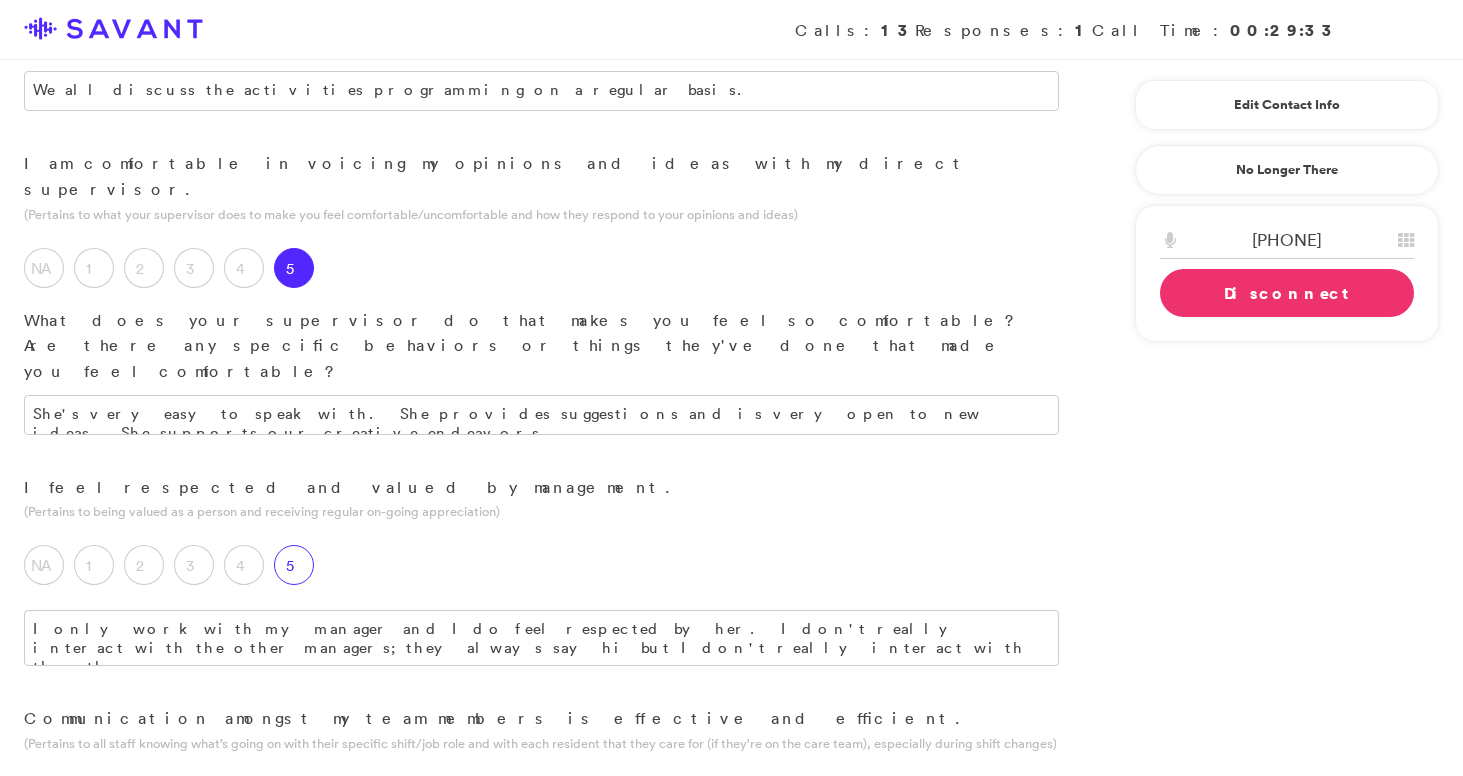 click on "5" at bounding box center [294, 565] 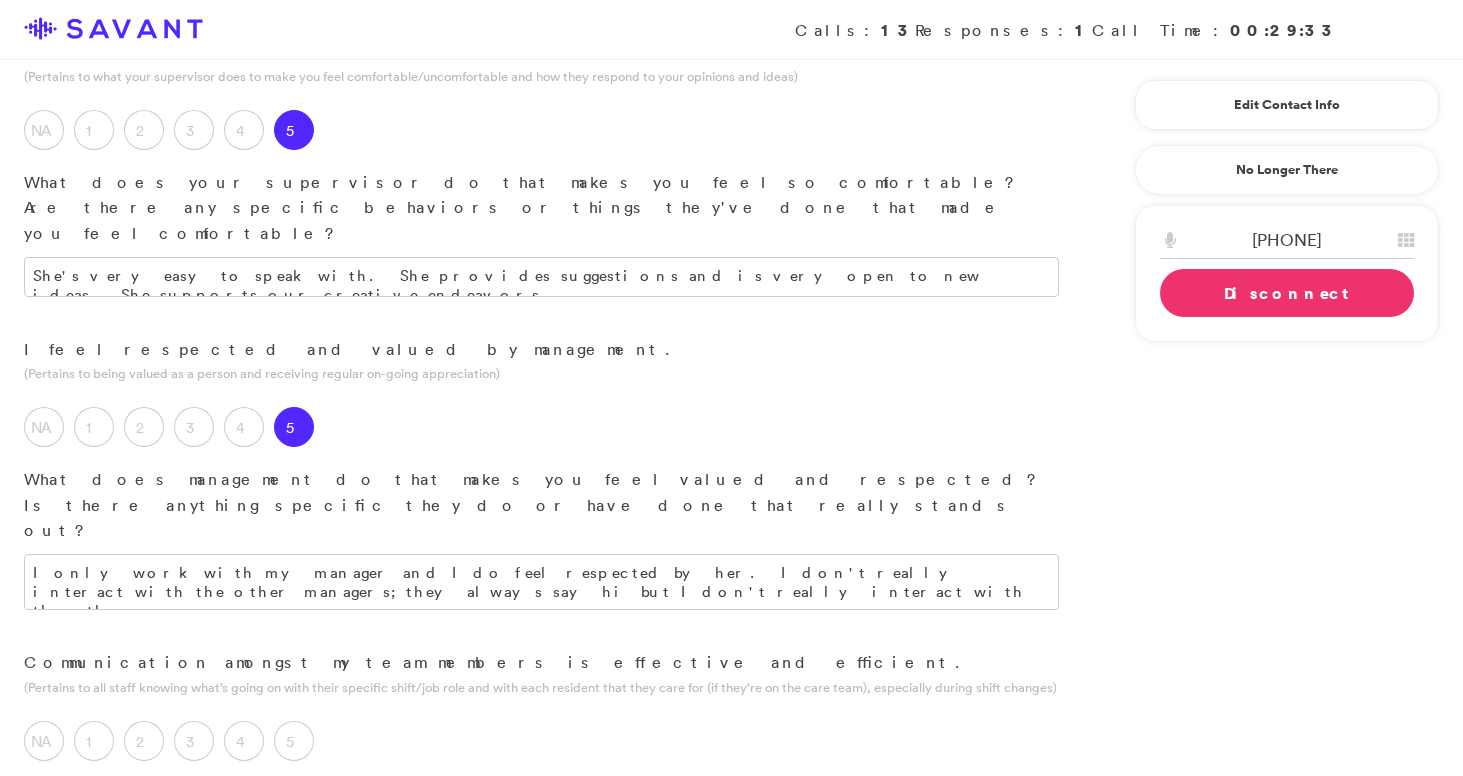 scroll, scrollTop: 1315, scrollLeft: 0, axis: vertical 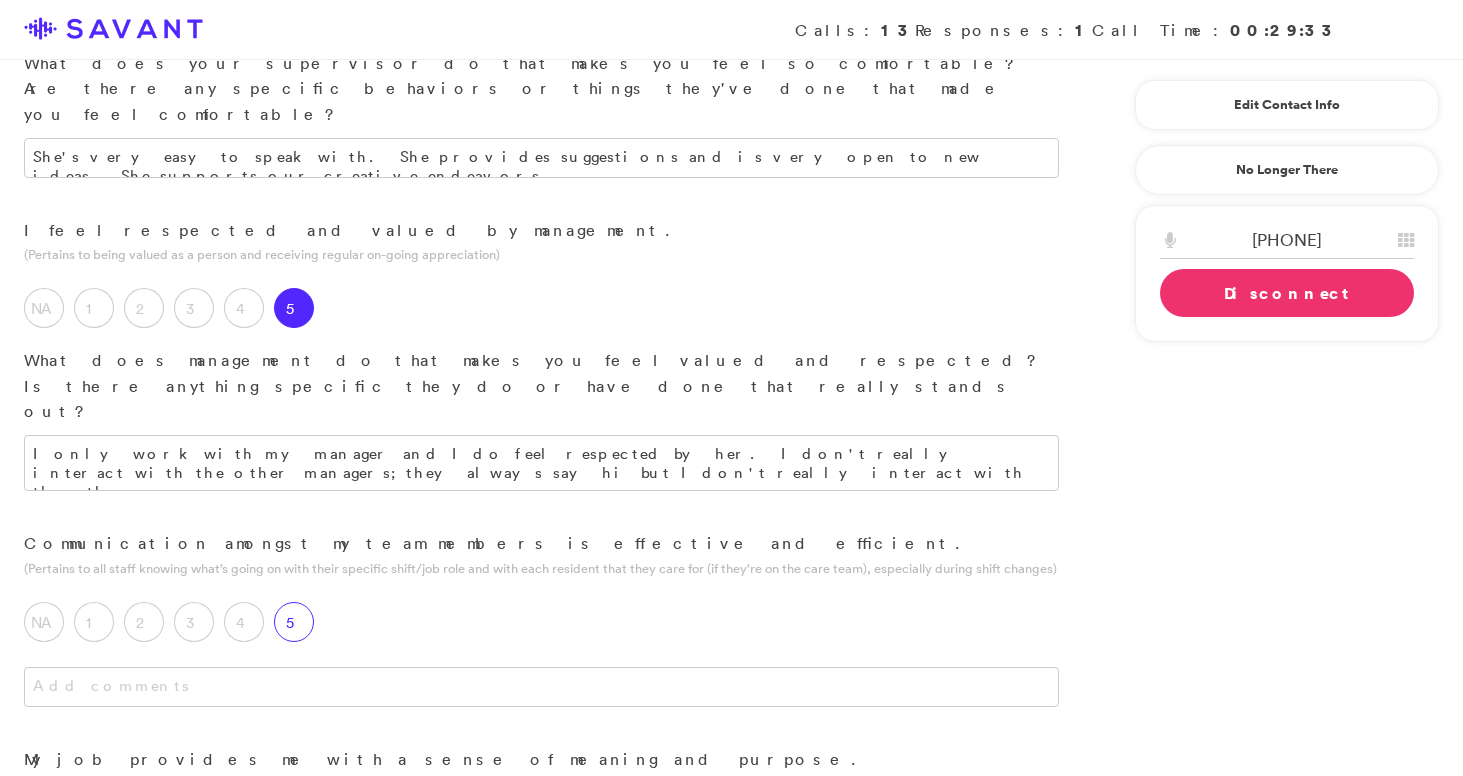 click on "5" at bounding box center [294, 622] 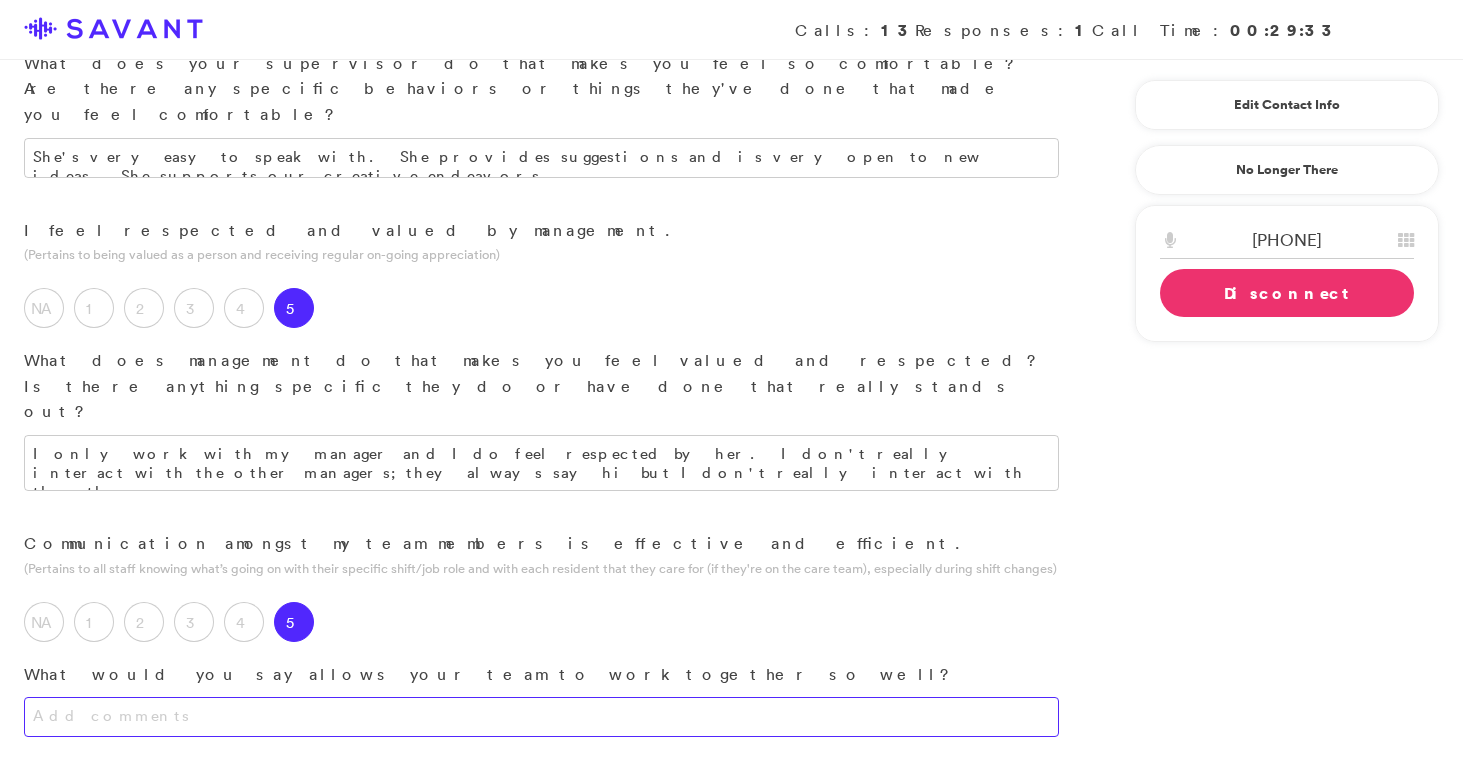 click at bounding box center [541, 717] 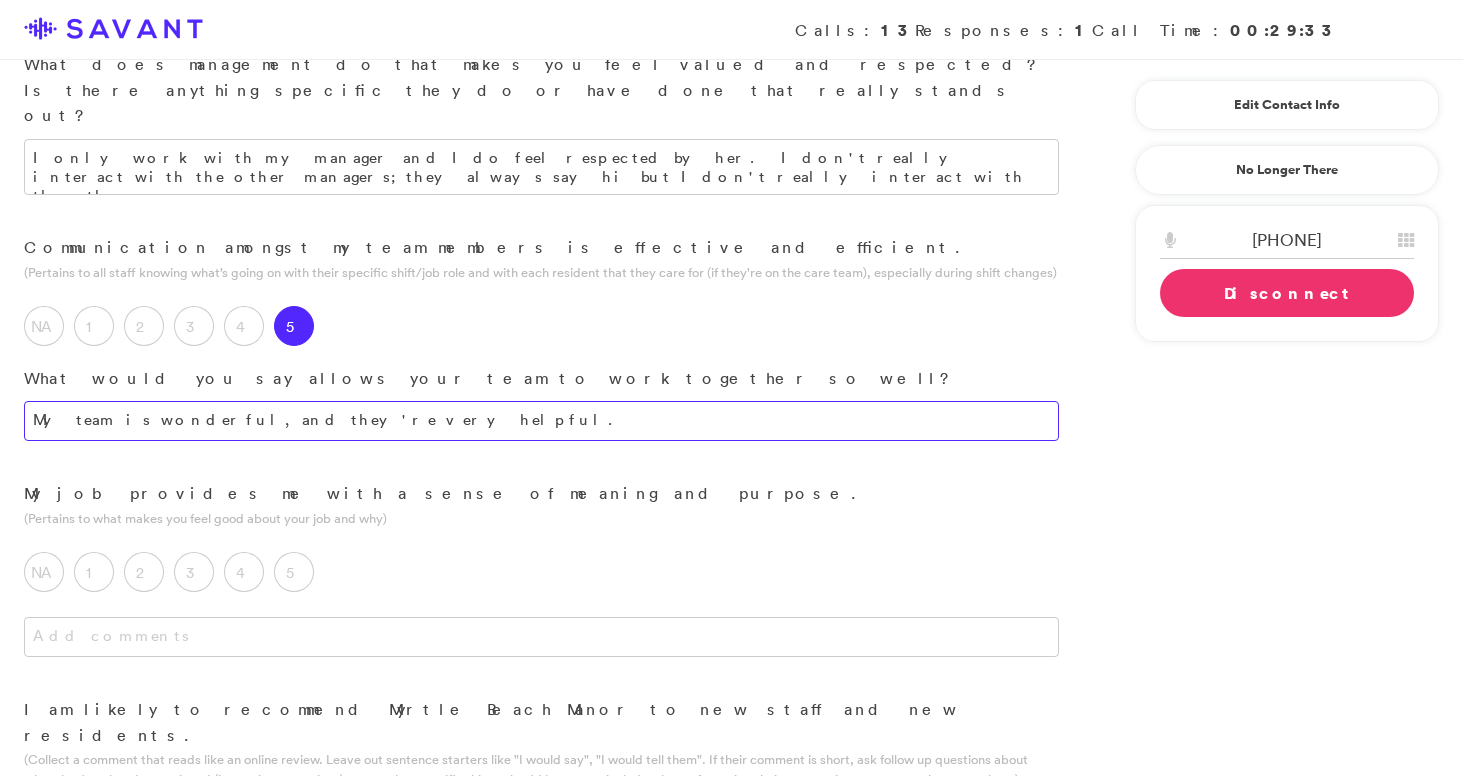 scroll, scrollTop: 1621, scrollLeft: 0, axis: vertical 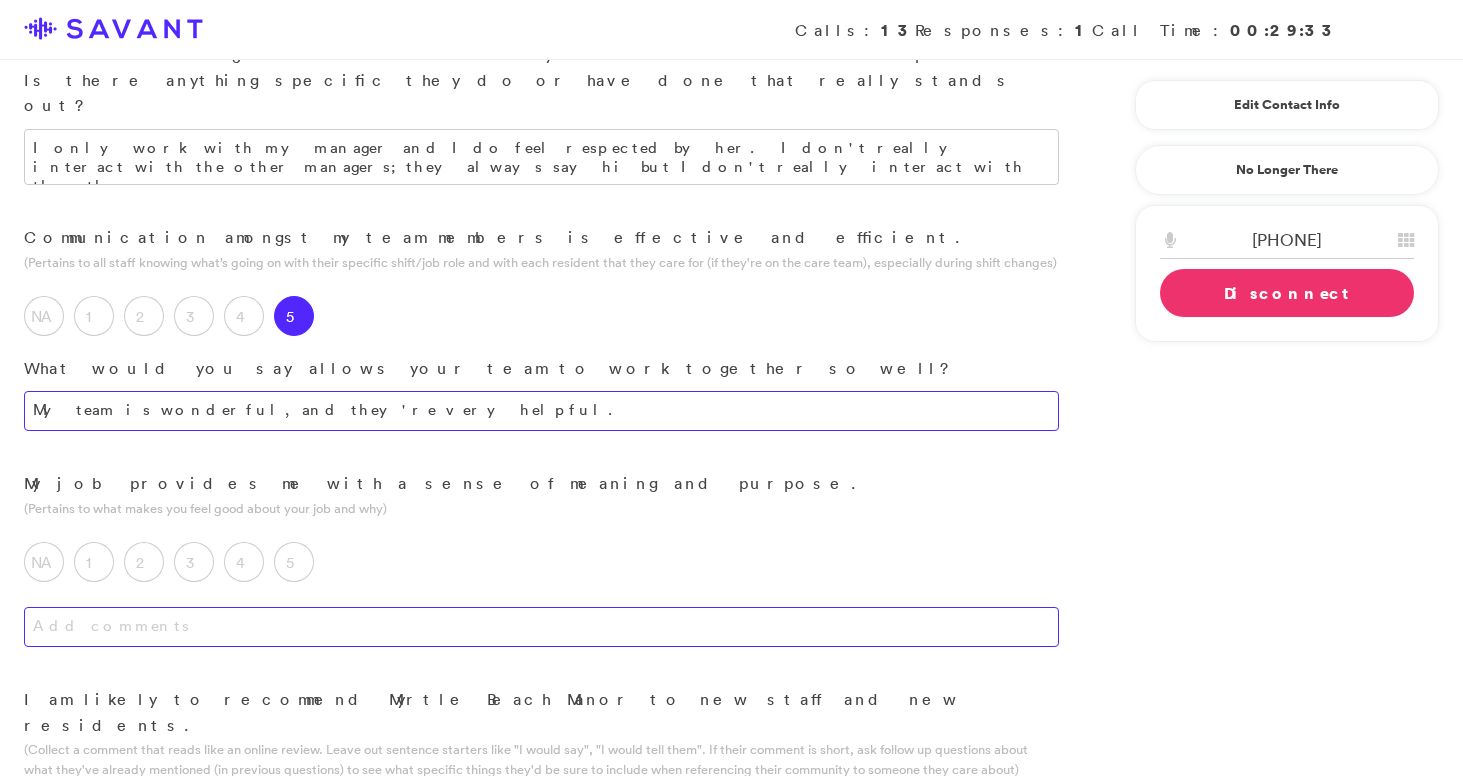 type on "My team is wonderful, and they're very helpful." 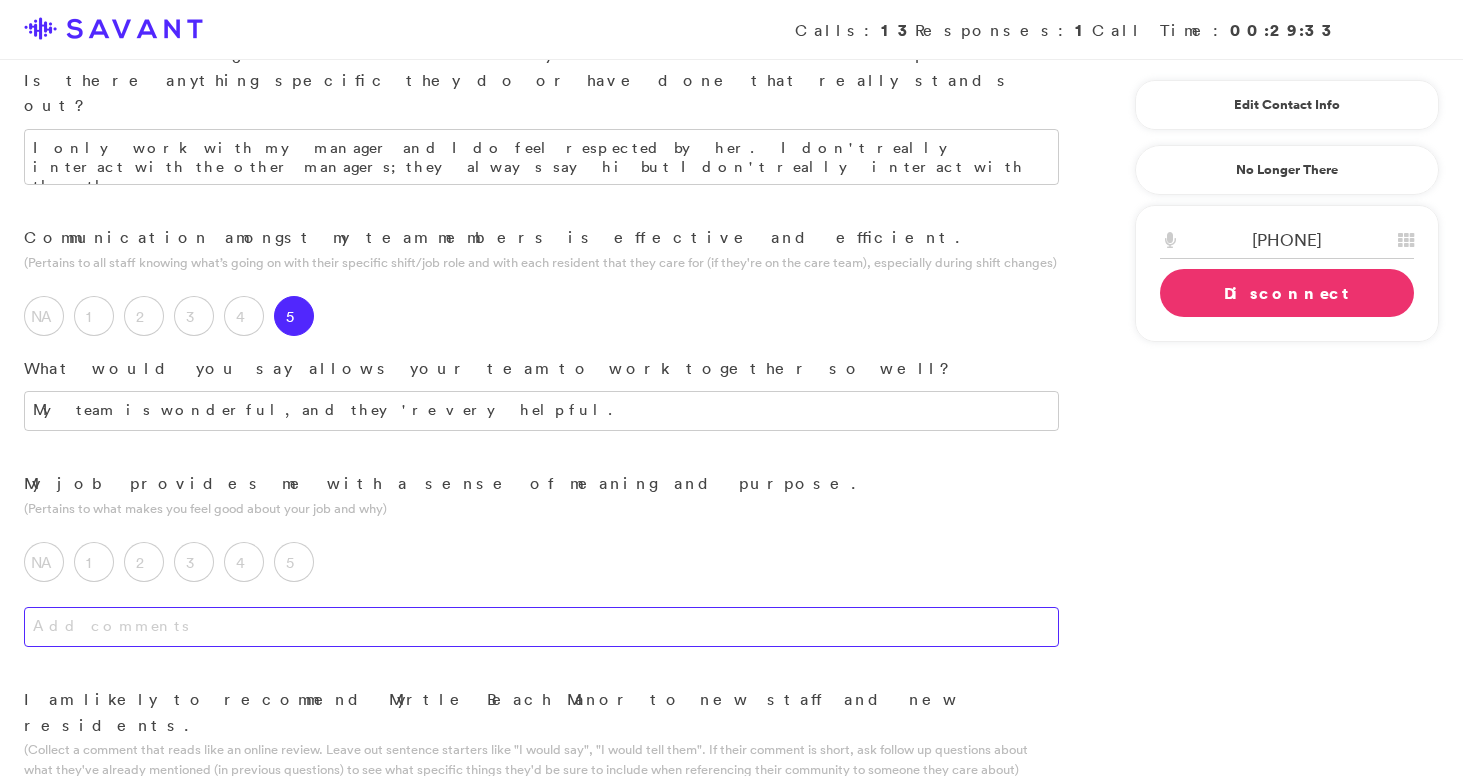 click at bounding box center (541, 627) 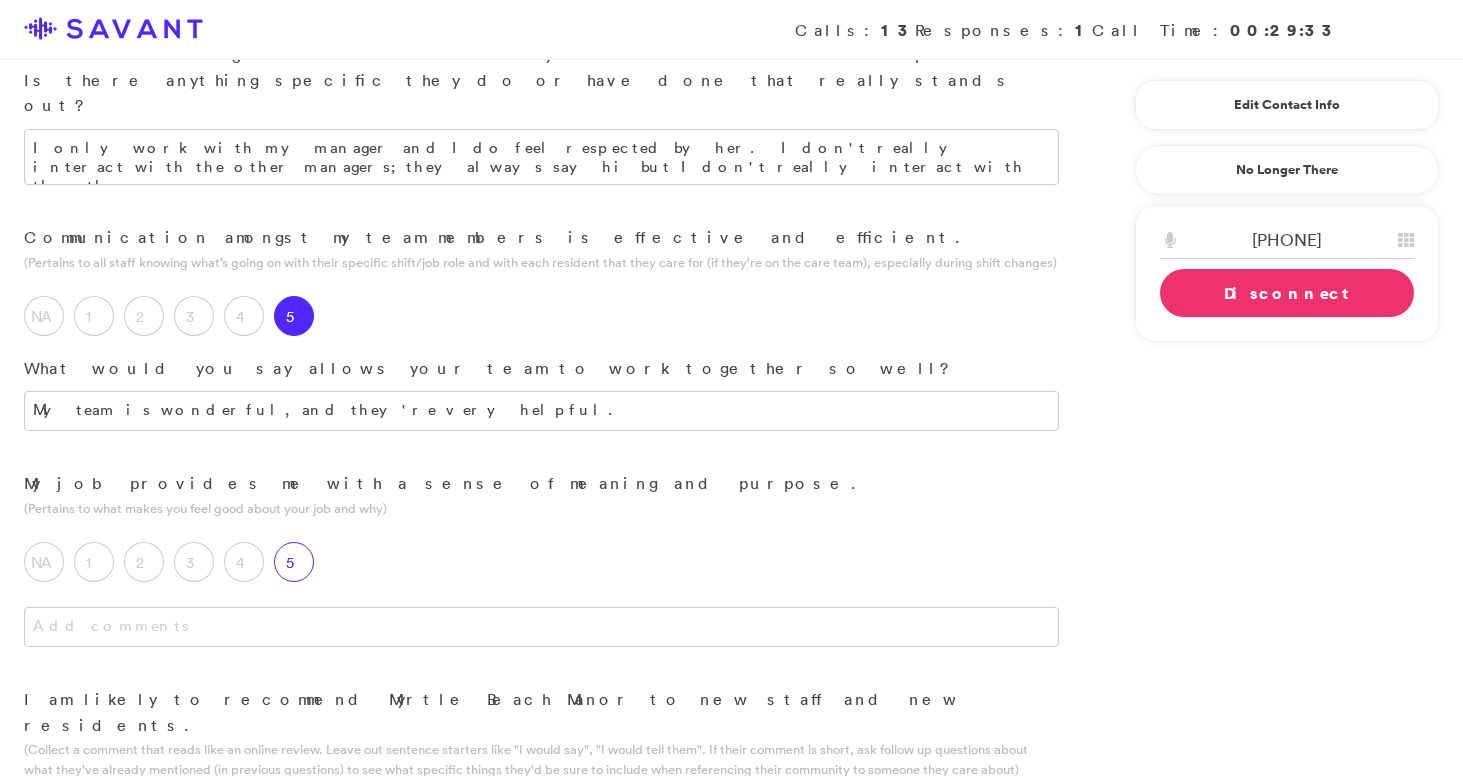 click on "5" at bounding box center (294, 562) 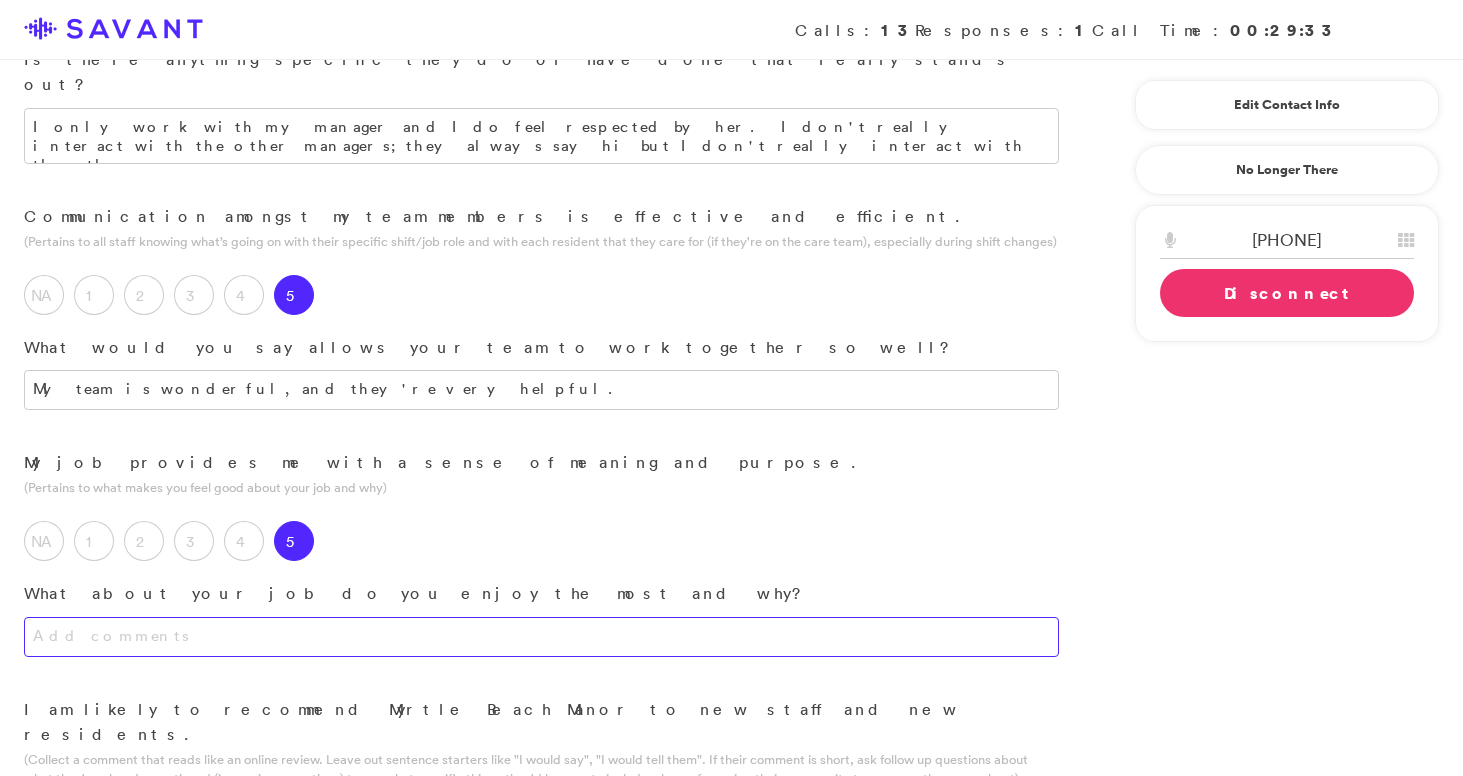 scroll, scrollTop: 1637, scrollLeft: 0, axis: vertical 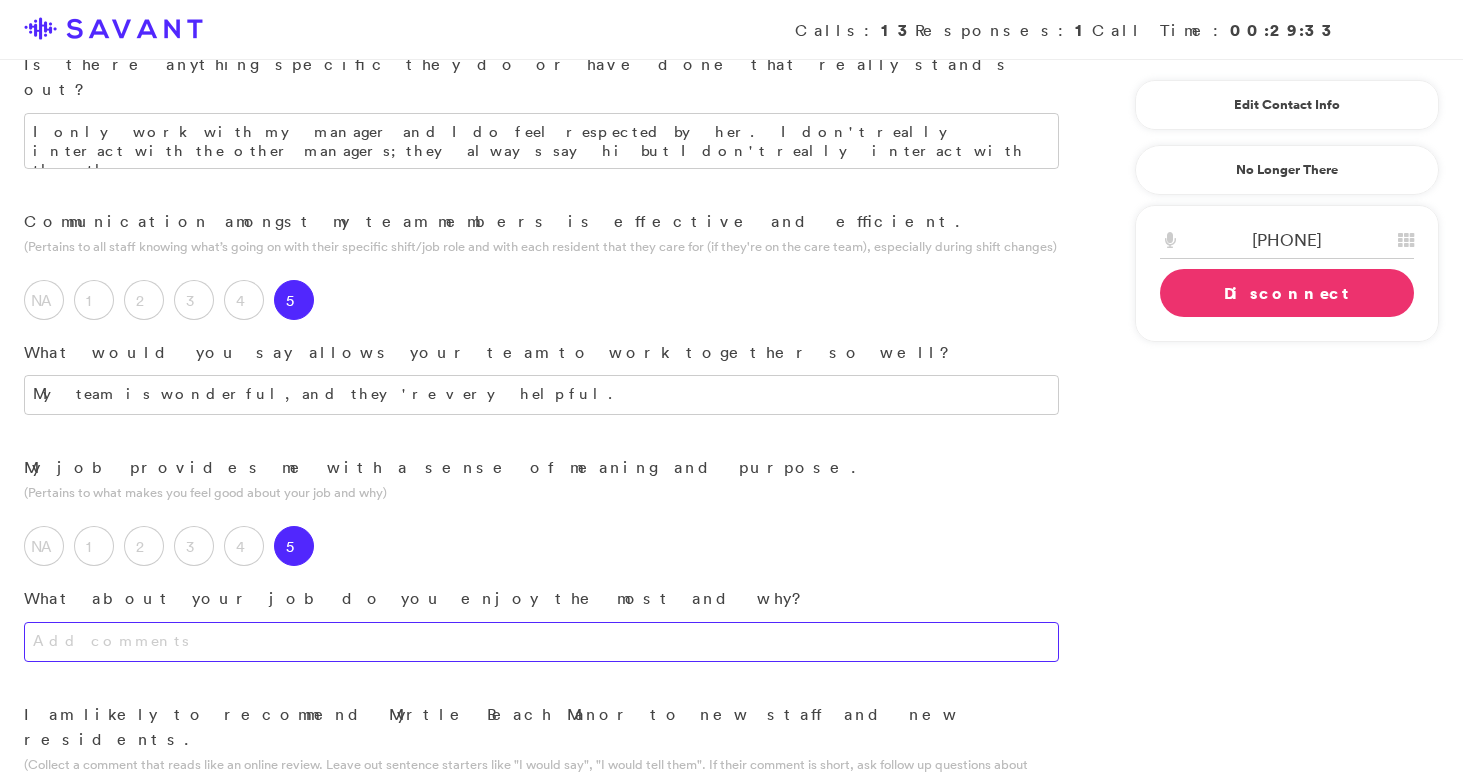 click at bounding box center (541, 642) 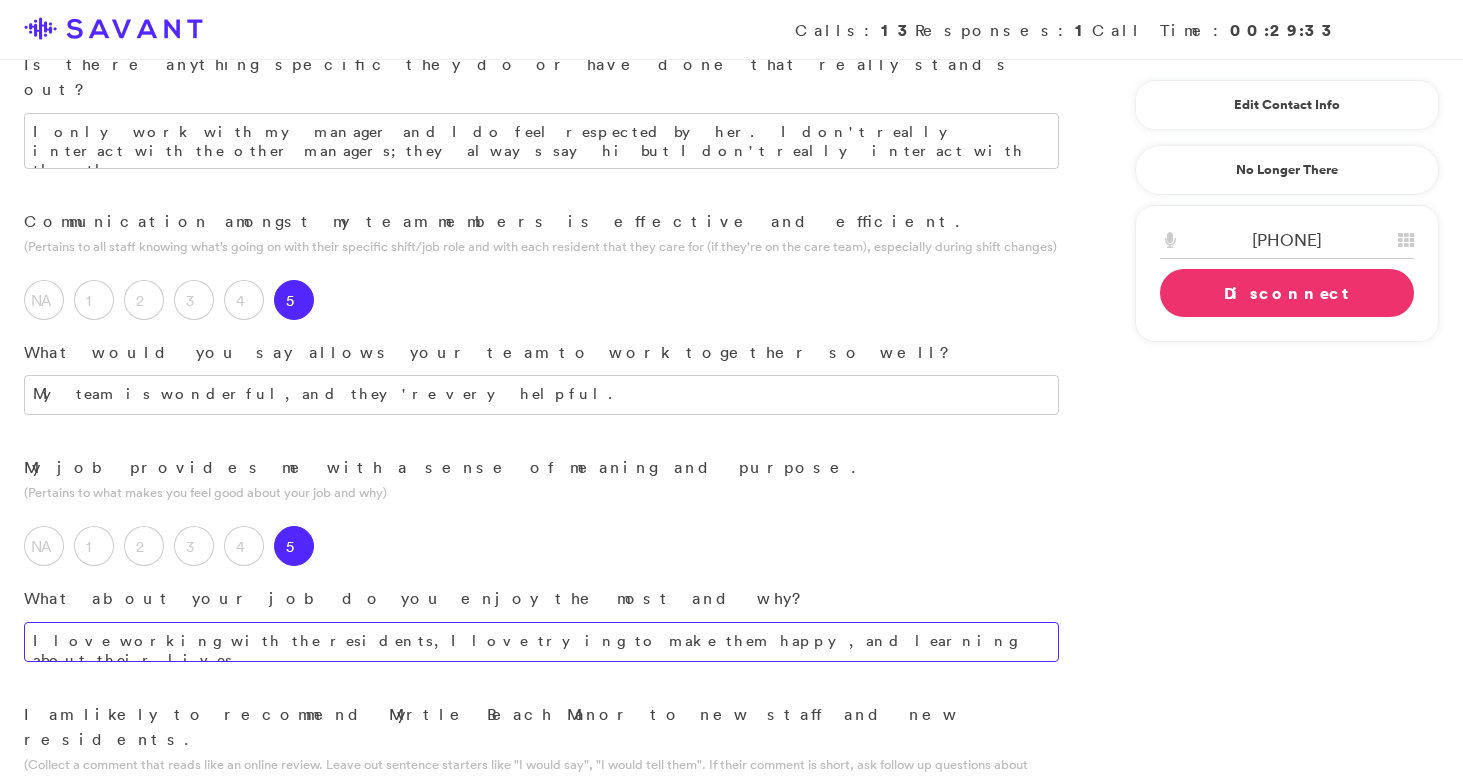 click on "I love working with the residents, I love trying to make them happy, and learning about their lives." at bounding box center (541, 642) 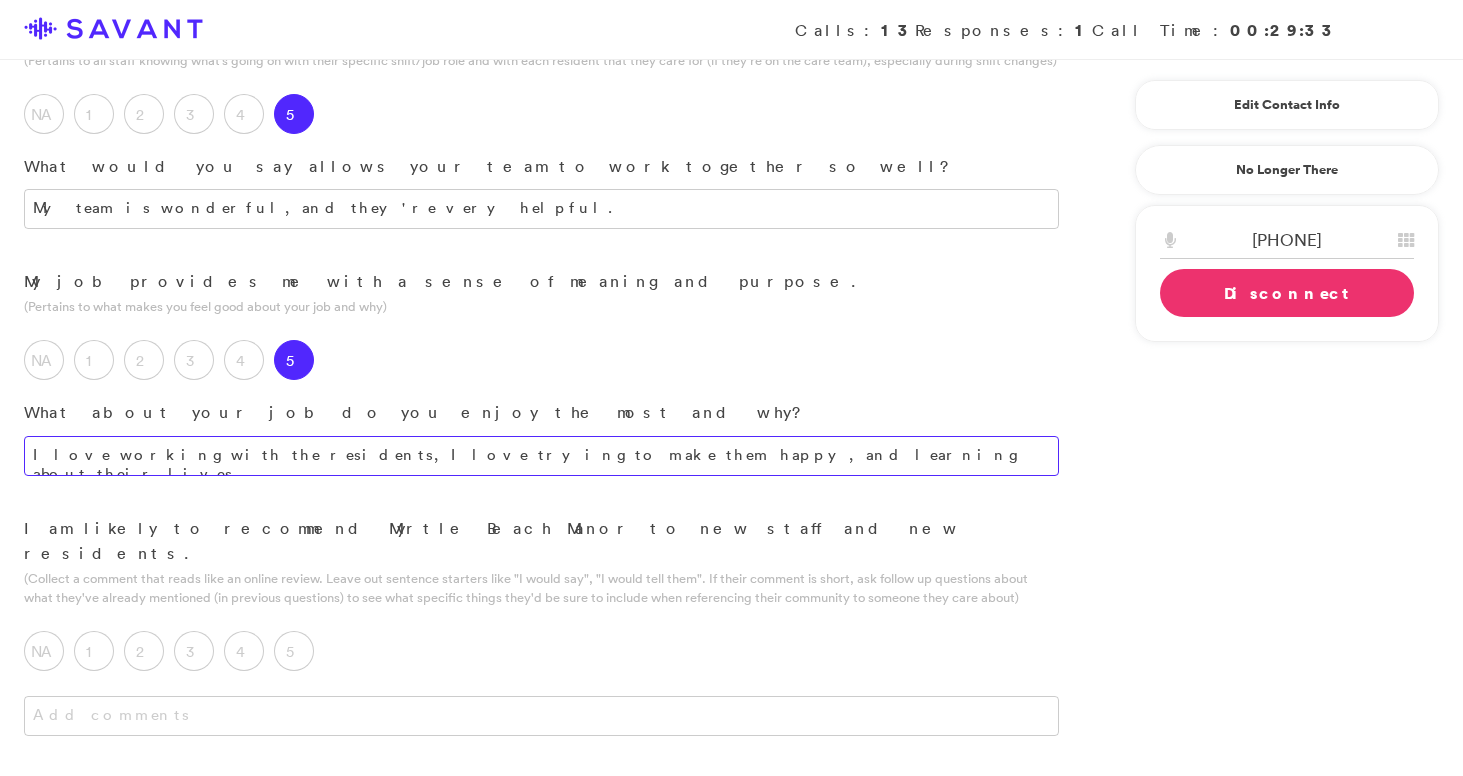 scroll, scrollTop: 1844, scrollLeft: 0, axis: vertical 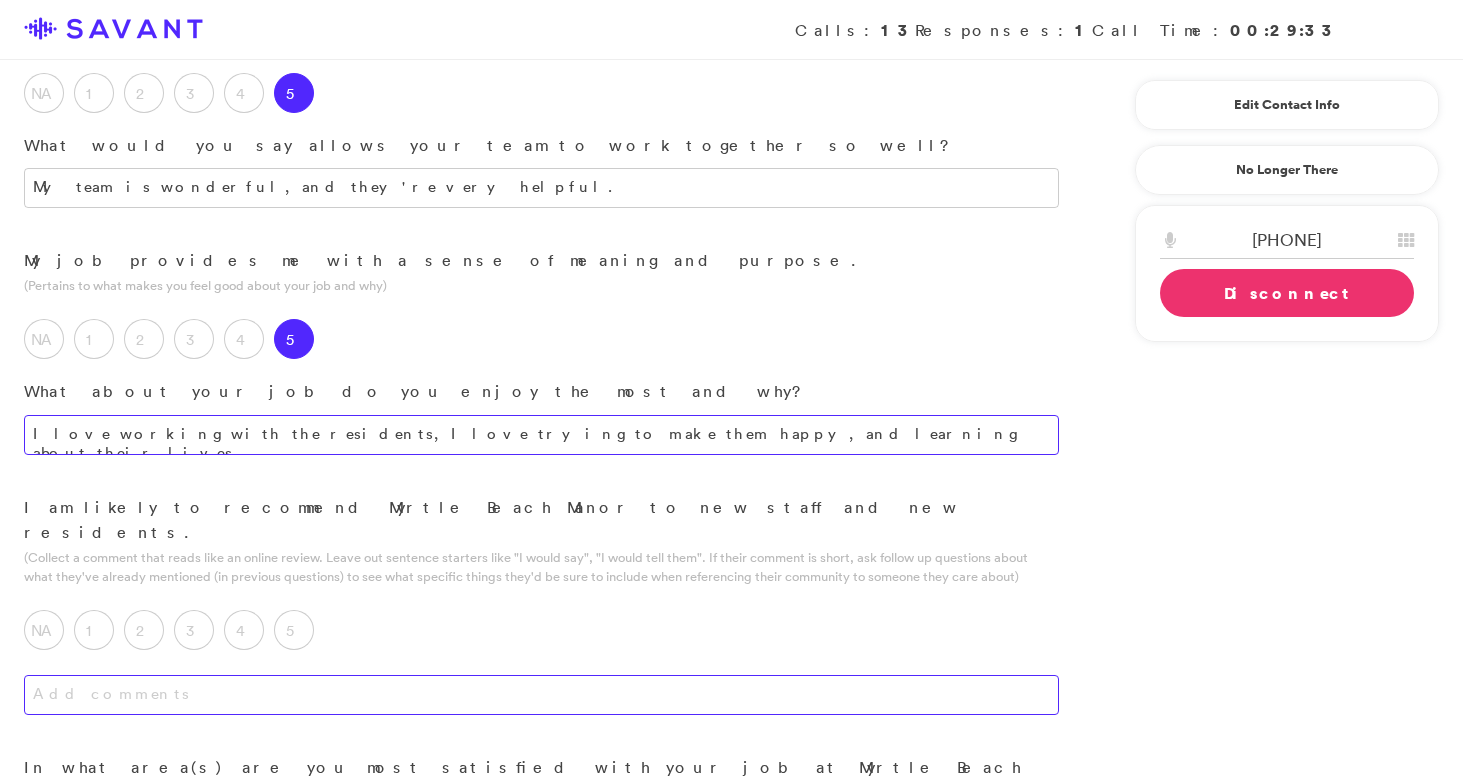 type on "I love working with the residents, I love trying to make them happy, and learning about their lives." 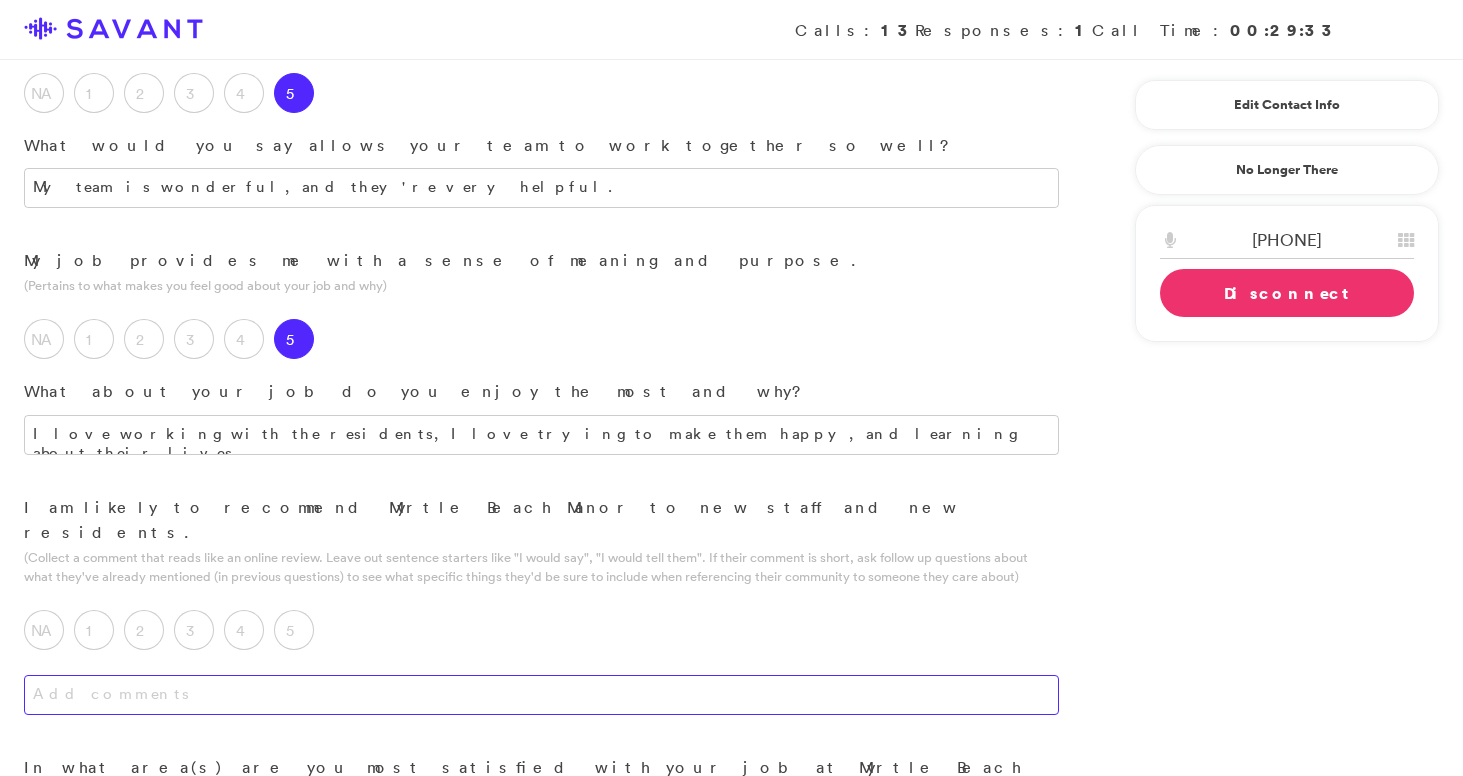 click at bounding box center [541, 695] 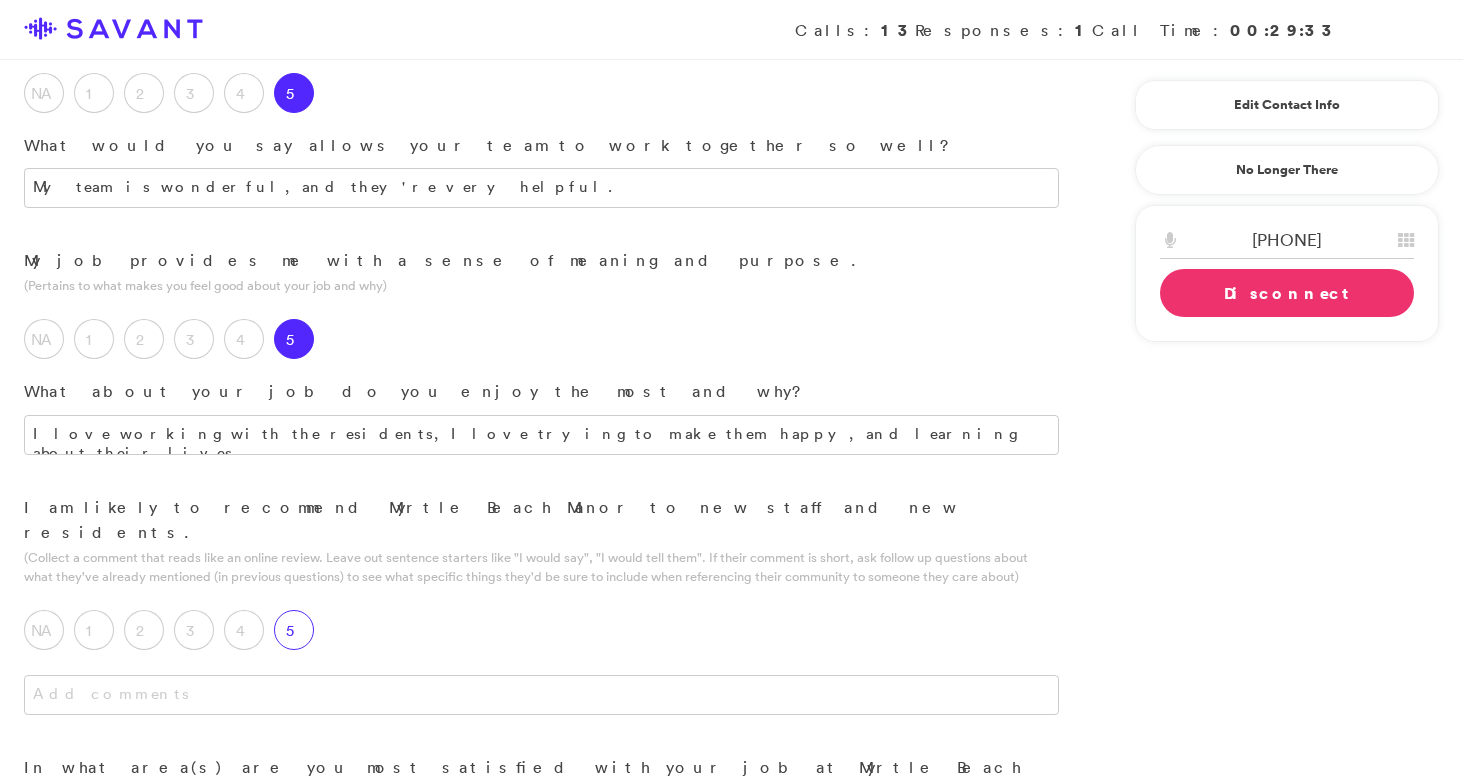 click on "5" at bounding box center (294, 630) 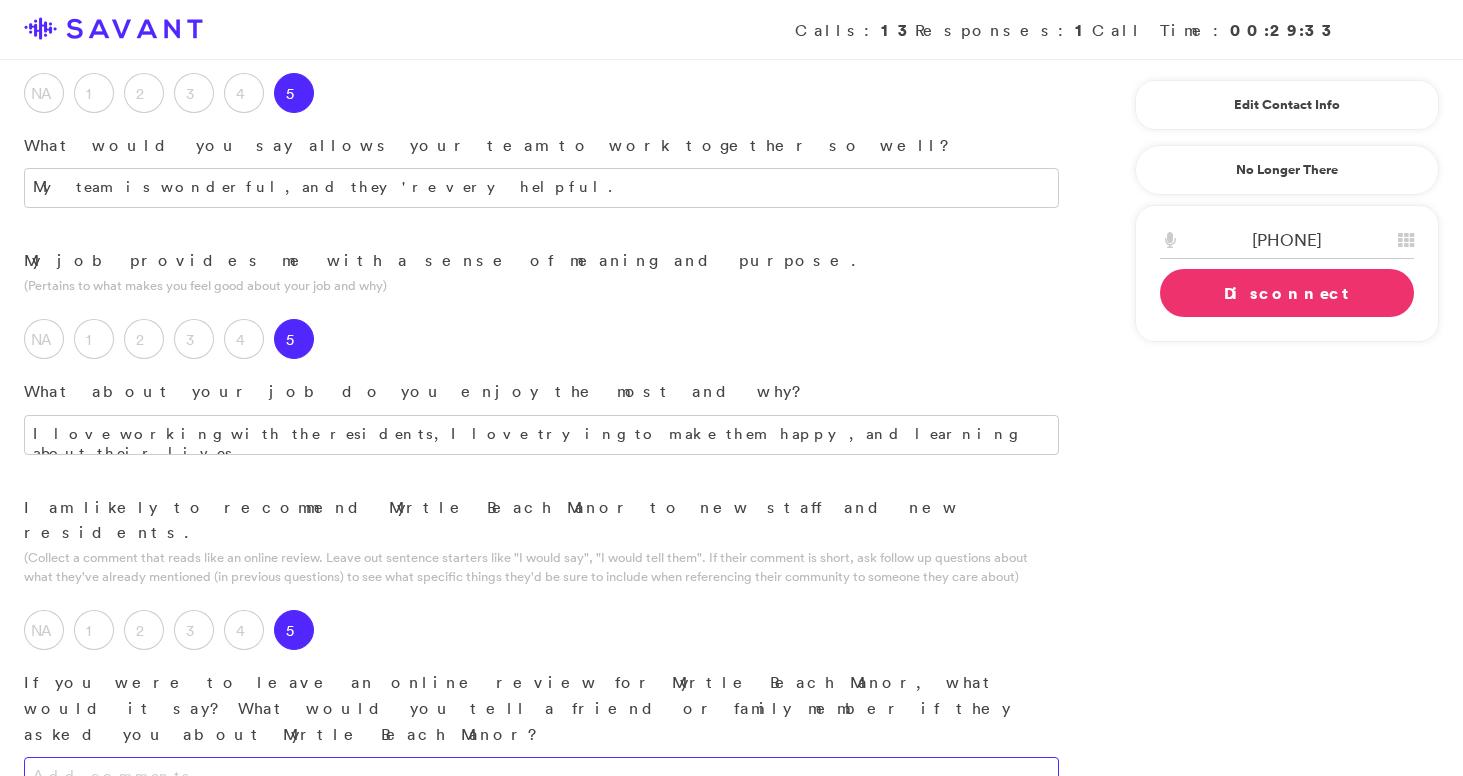click at bounding box center (541, 777) 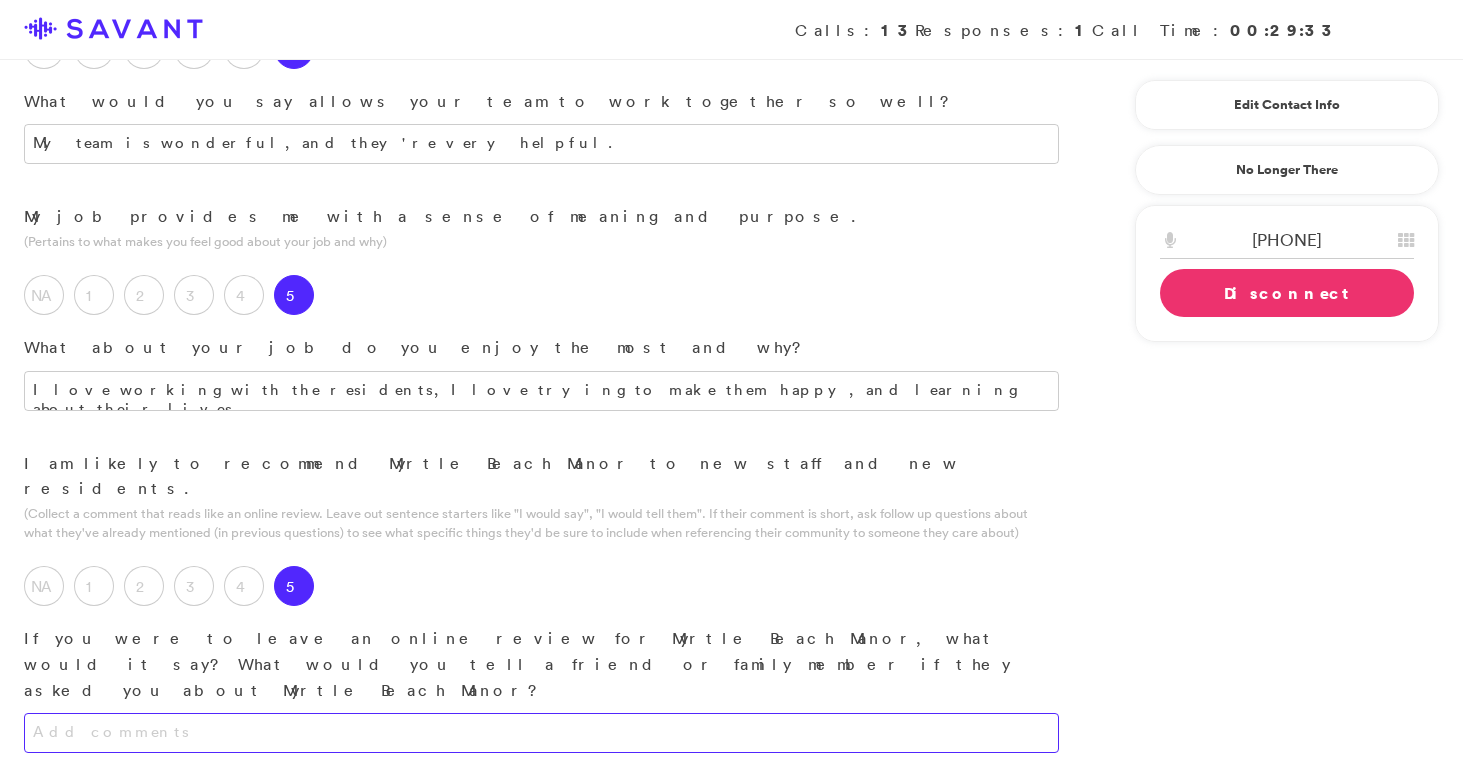 scroll, scrollTop: 1928, scrollLeft: 0, axis: vertical 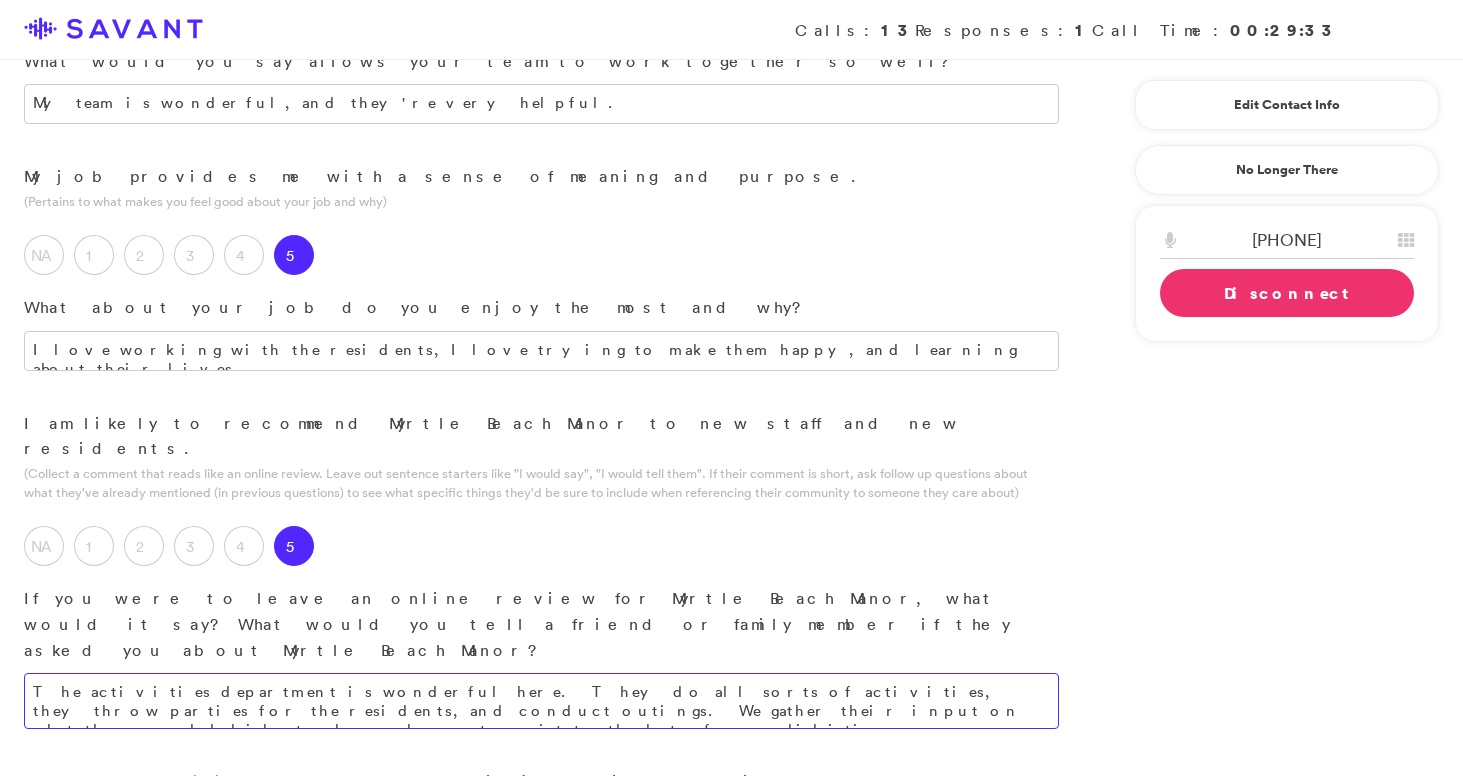 click on "The activities department is wonderful here. They do all sorts of activities, they throw parties for the residents, and conduct outings. We gather their input on what they would like to do, and we act on it to the best of our abilities." at bounding box center [541, 701] 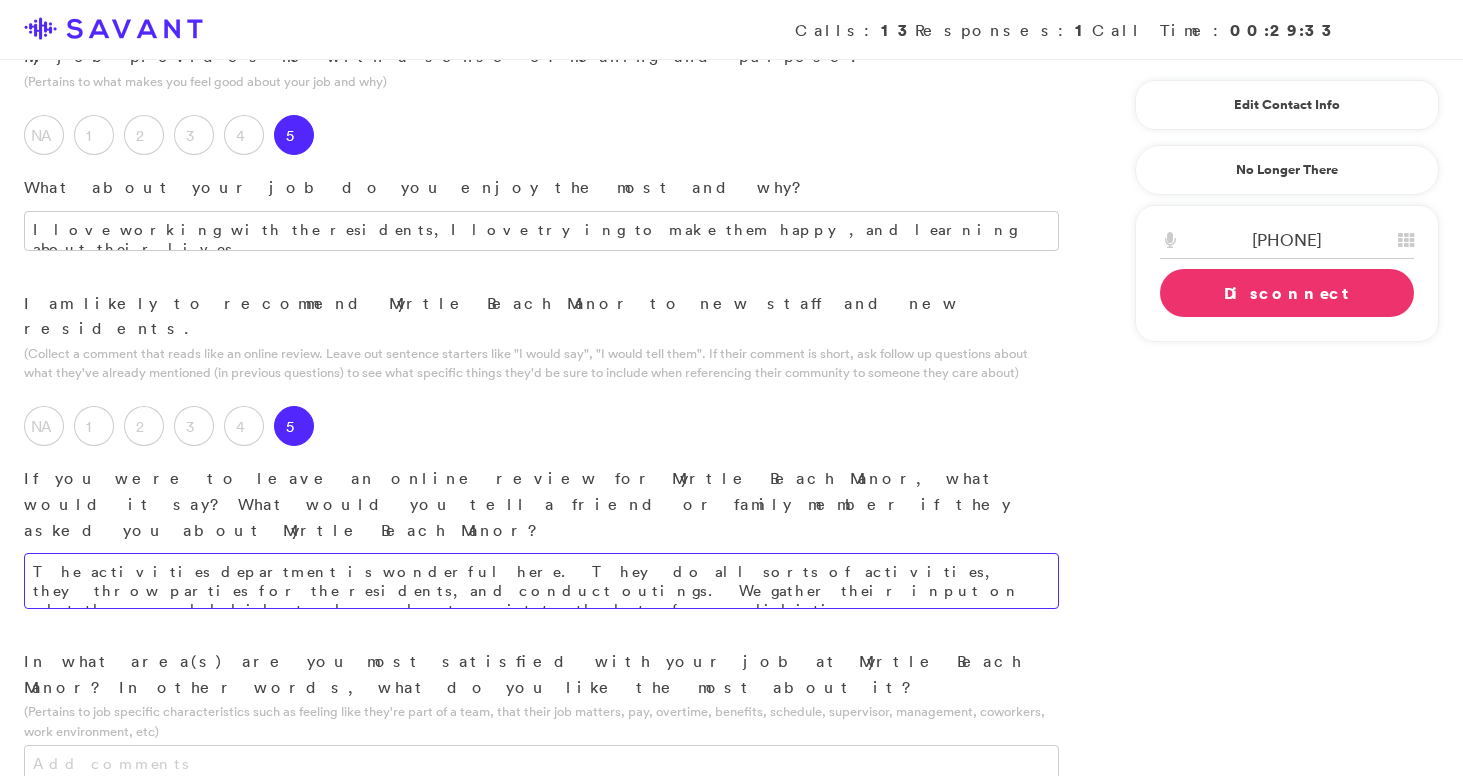 scroll, scrollTop: 2050, scrollLeft: 0, axis: vertical 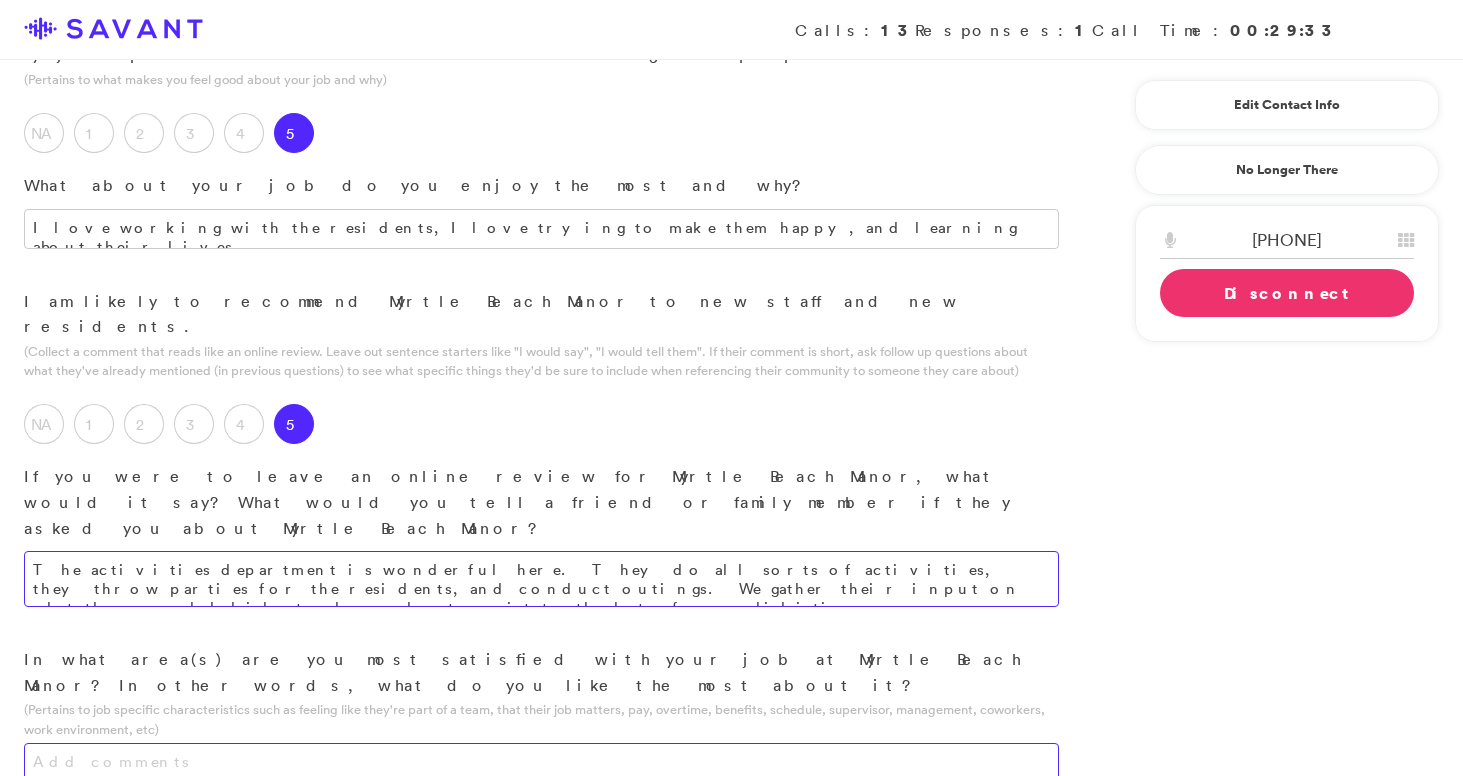 type on "The activities department is wonderful here. They do all sorts of activities, they throw parties for the residents, and conduct outings. We gather their input on what they would like to do, and act on it to the best of our abilities." 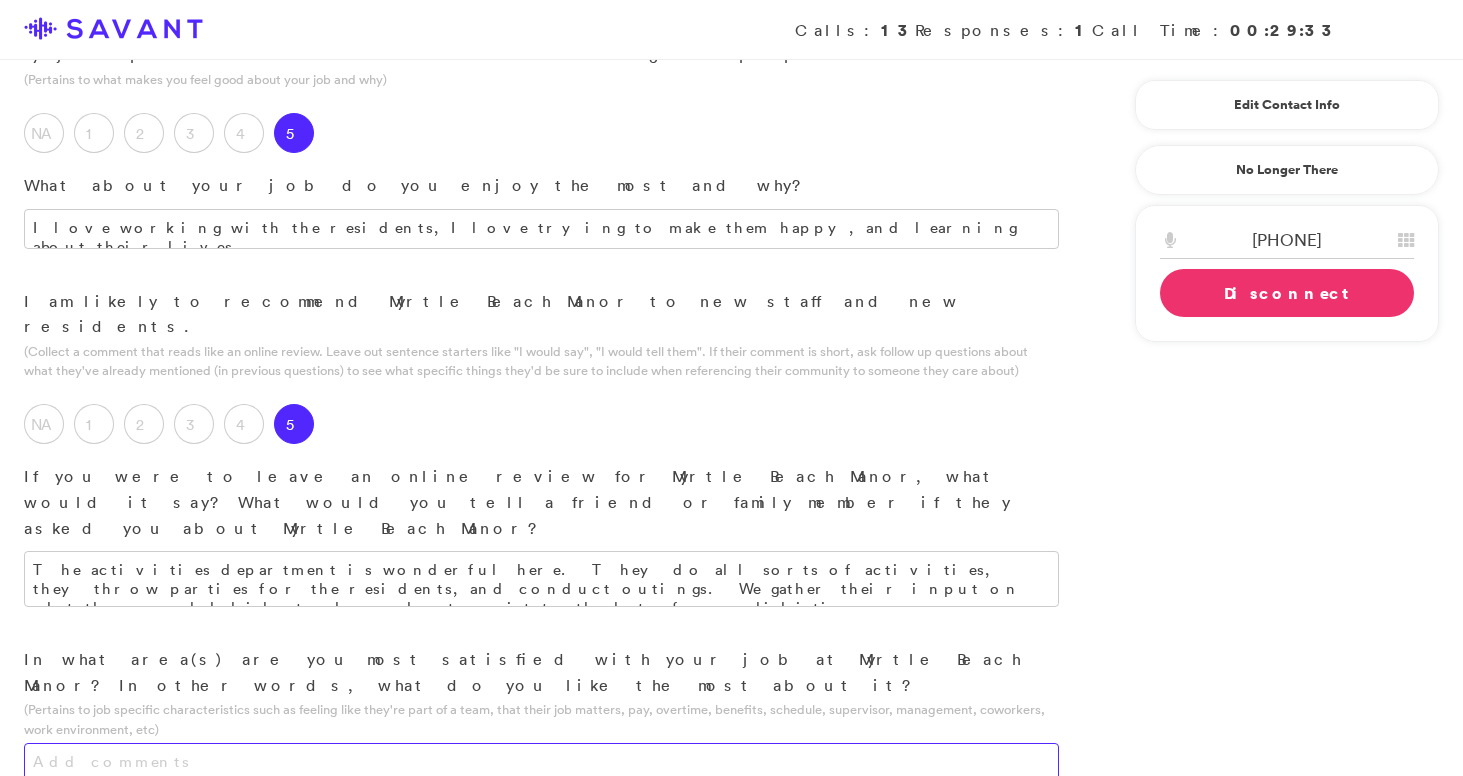 click at bounding box center [541, 763] 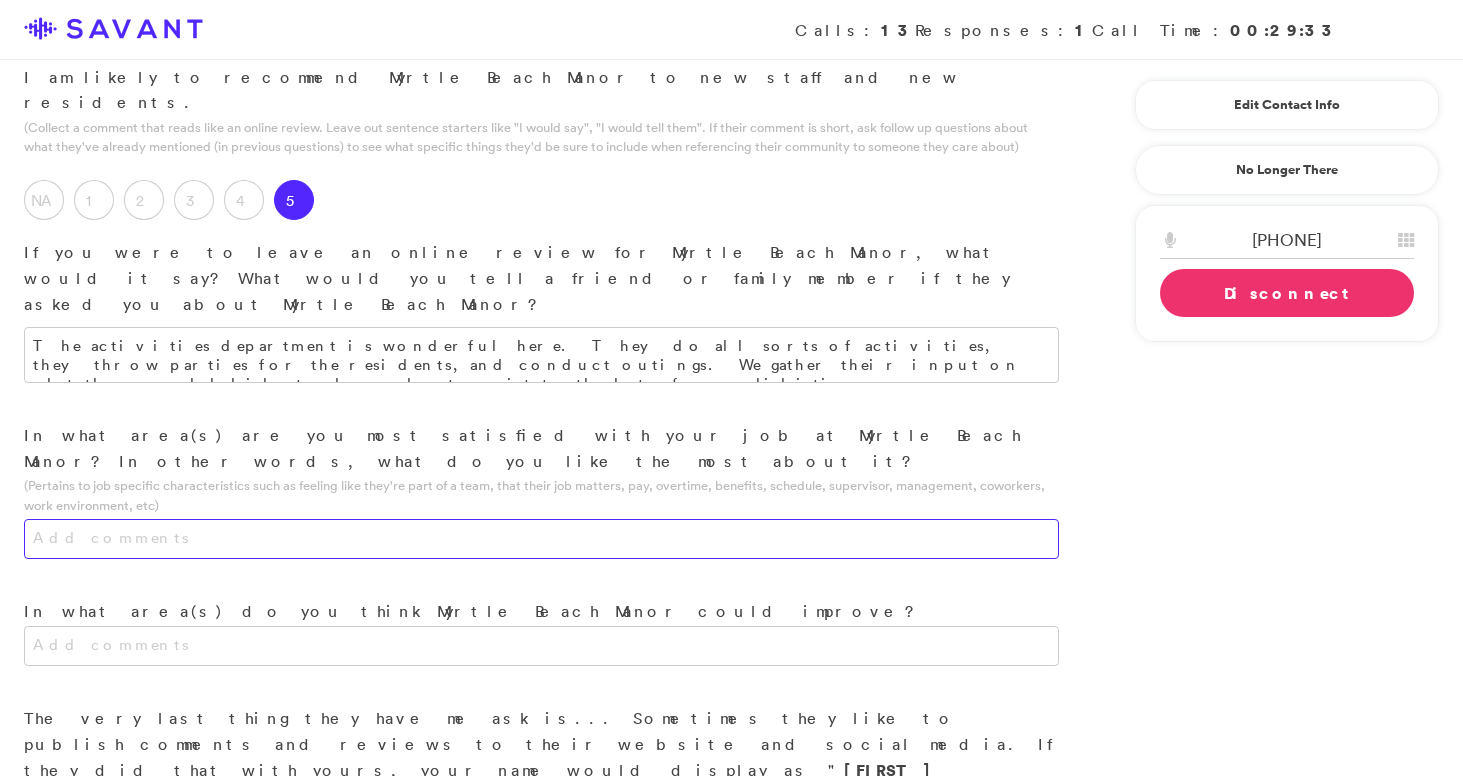 scroll, scrollTop: 2275, scrollLeft: 0, axis: vertical 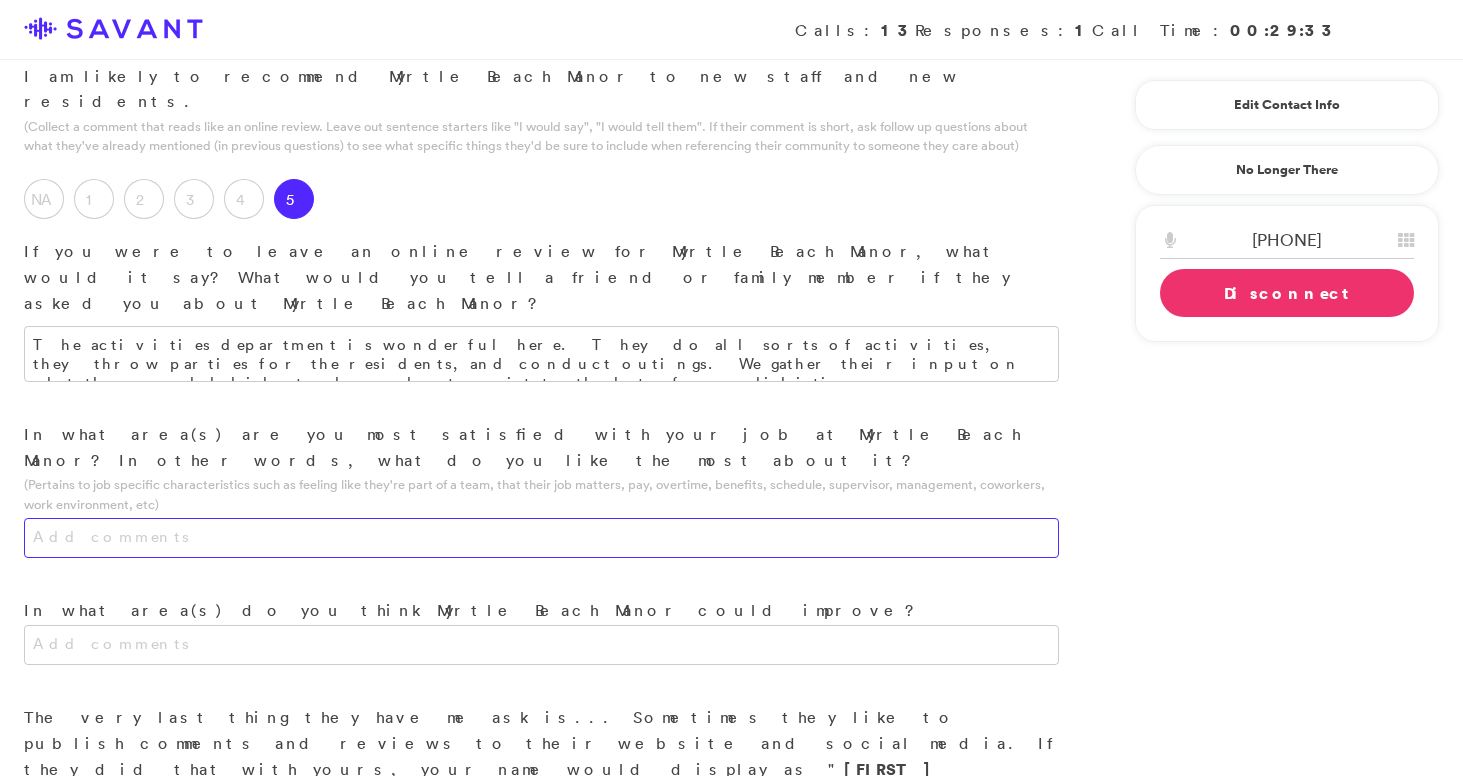 click at bounding box center (541, 538) 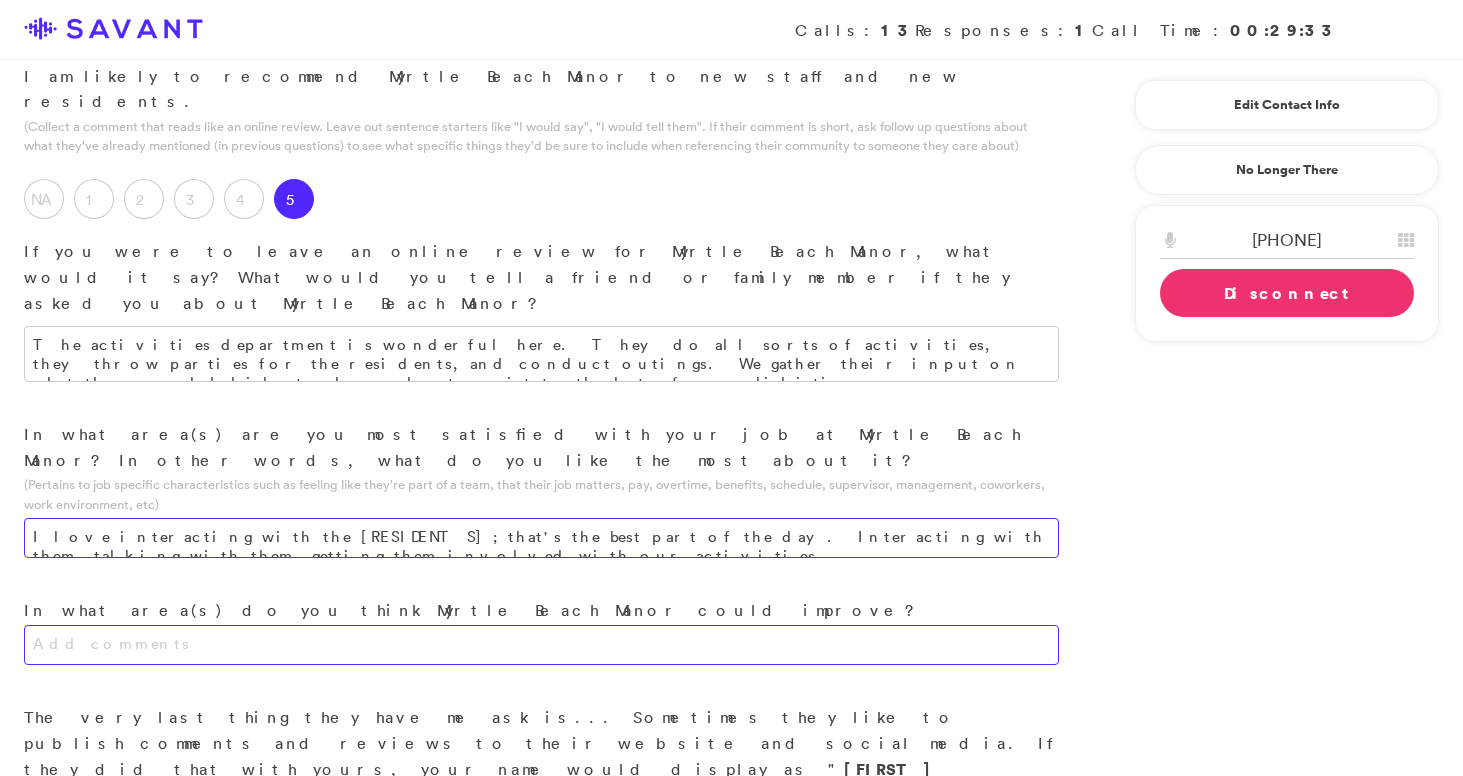 type on "I love interacting with the [RESIDENTS]; that's the best part of the day. Interacting with them, talking with them, getting them involved with our activities." 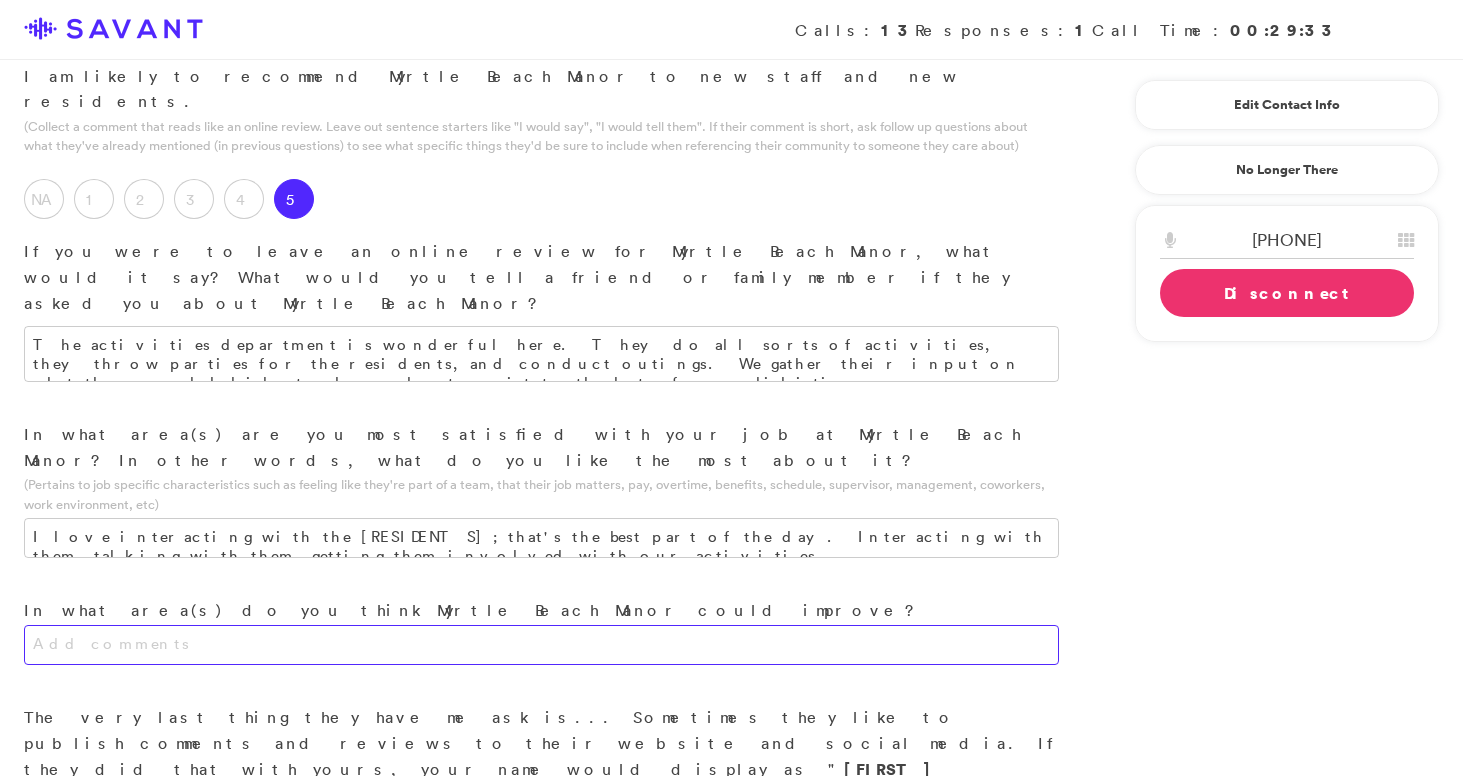 click at bounding box center [541, 645] 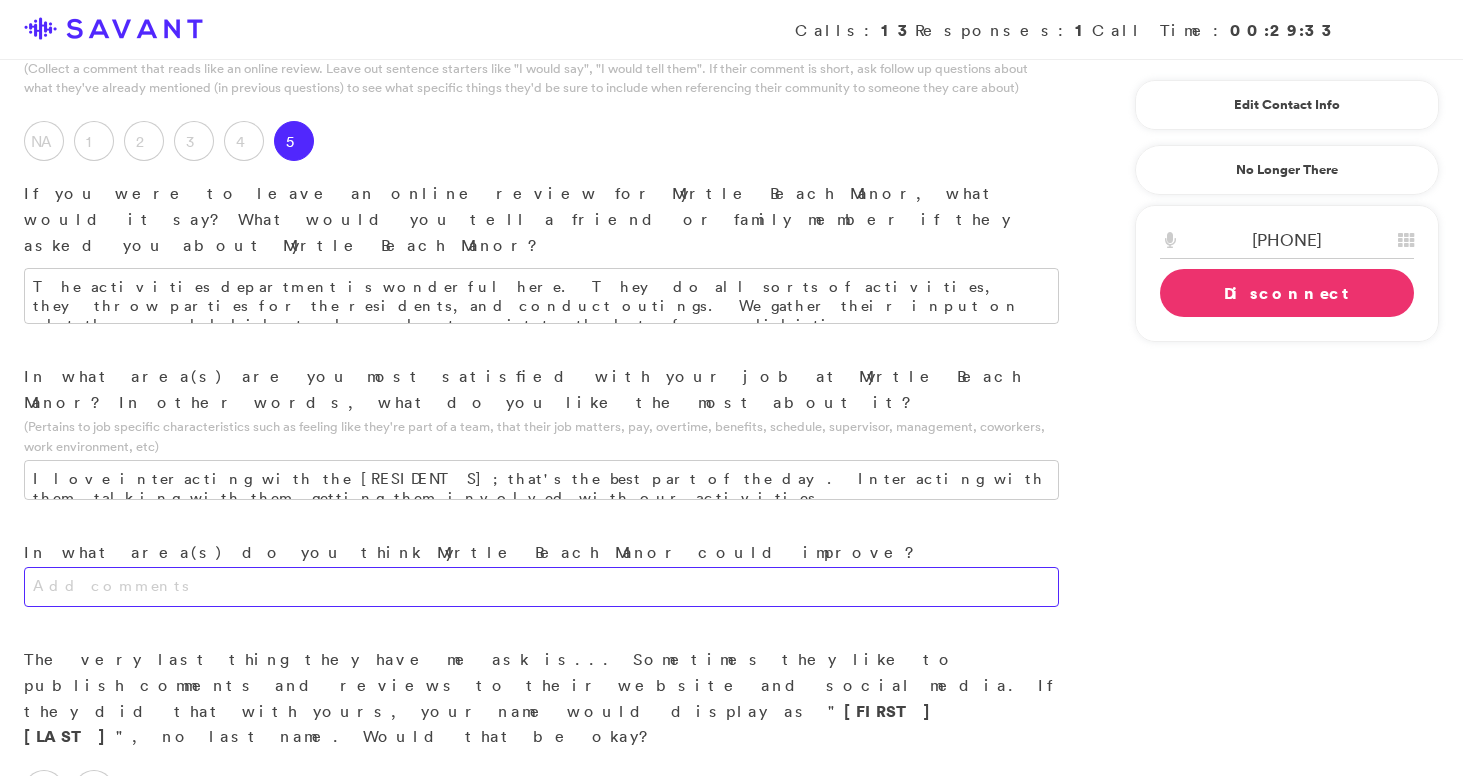 scroll, scrollTop: 2348, scrollLeft: 0, axis: vertical 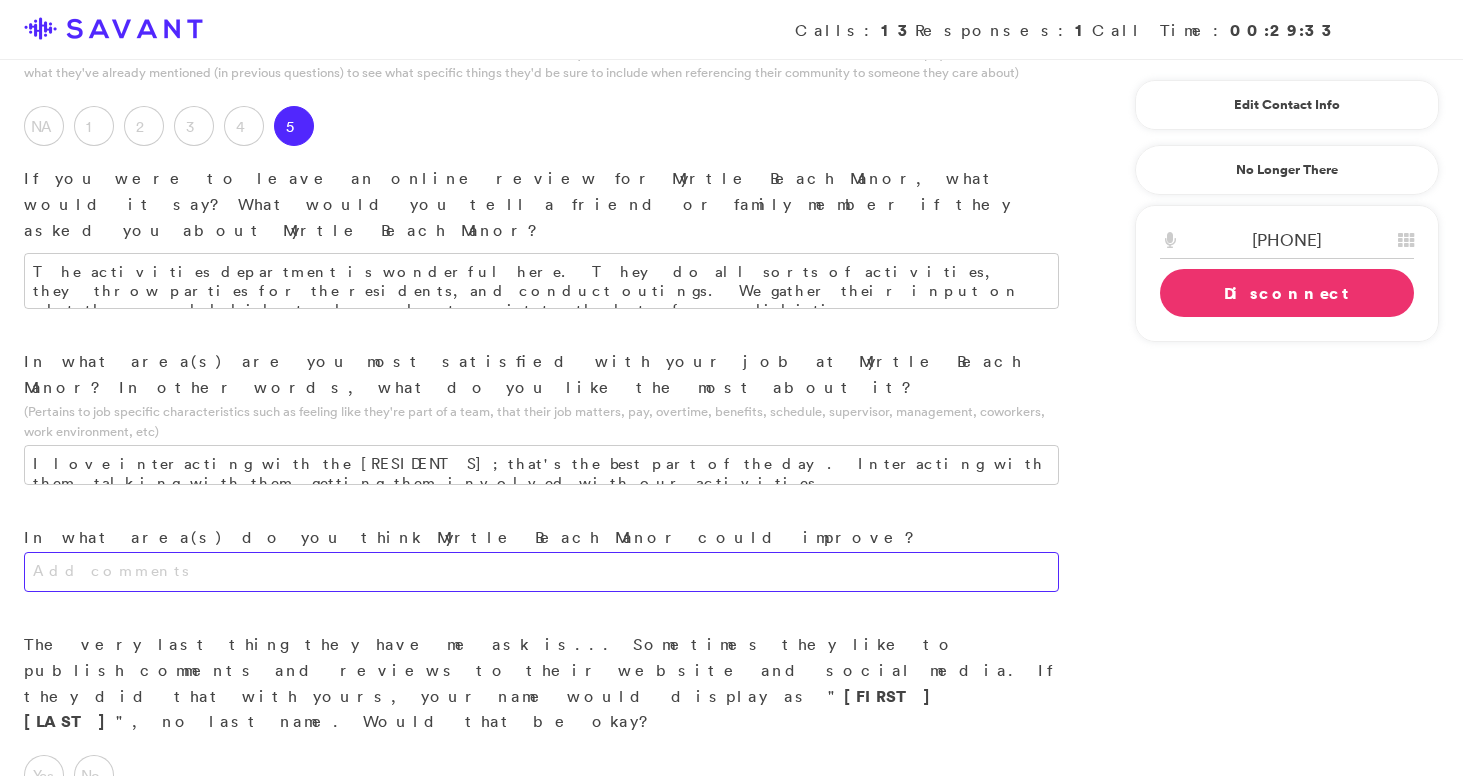 type on "I" 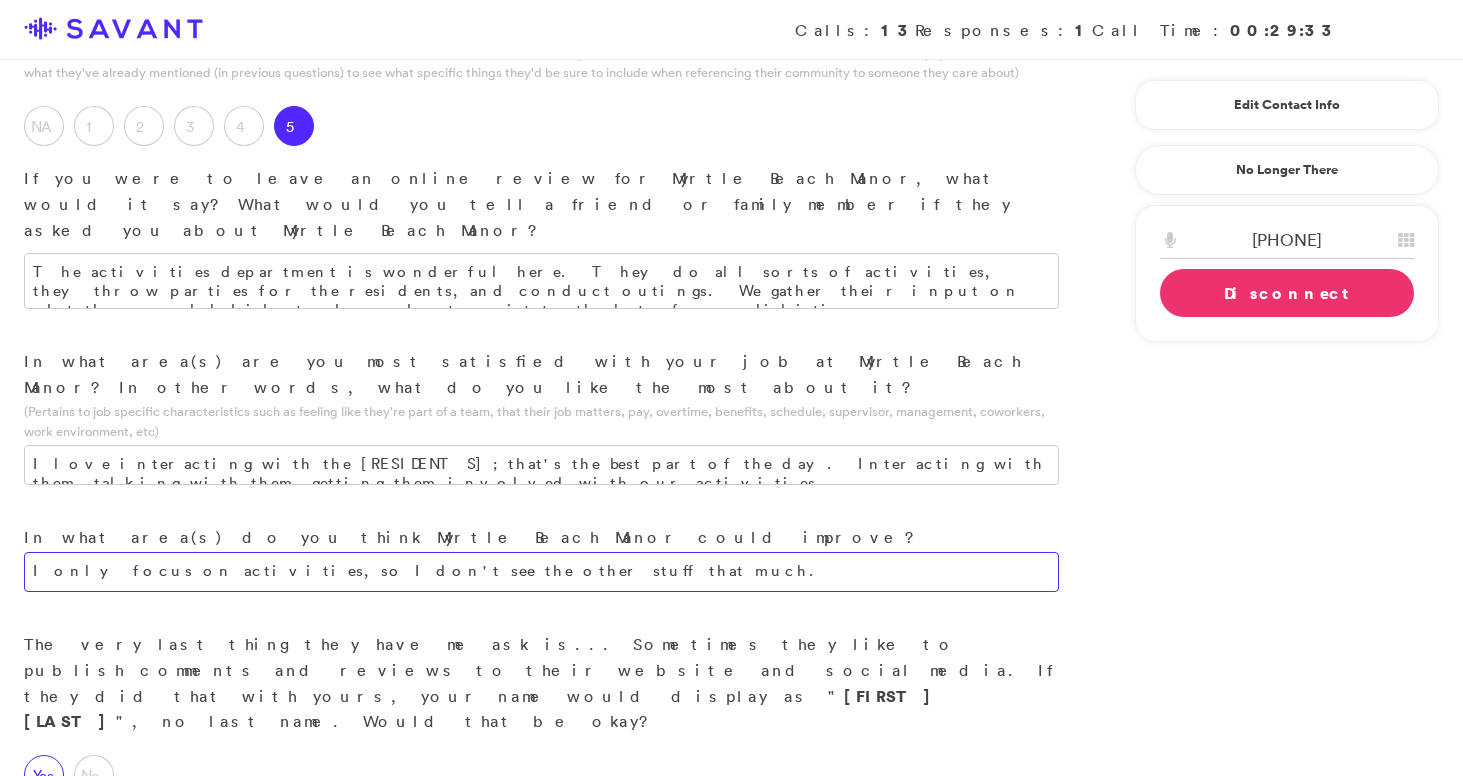 type on "I only focus on activities, so I don't see the other stuff that much." 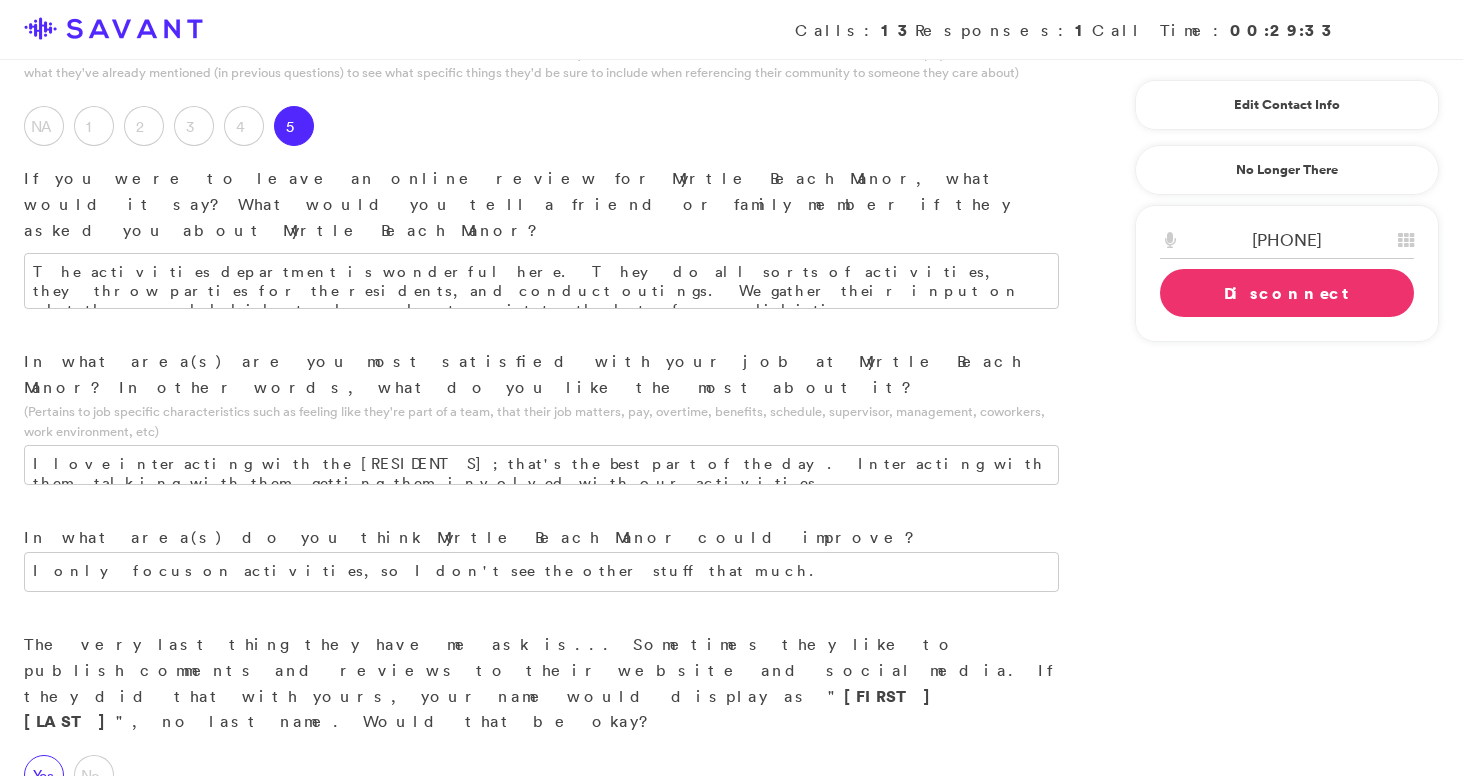 click on "Yes" at bounding box center [44, 775] 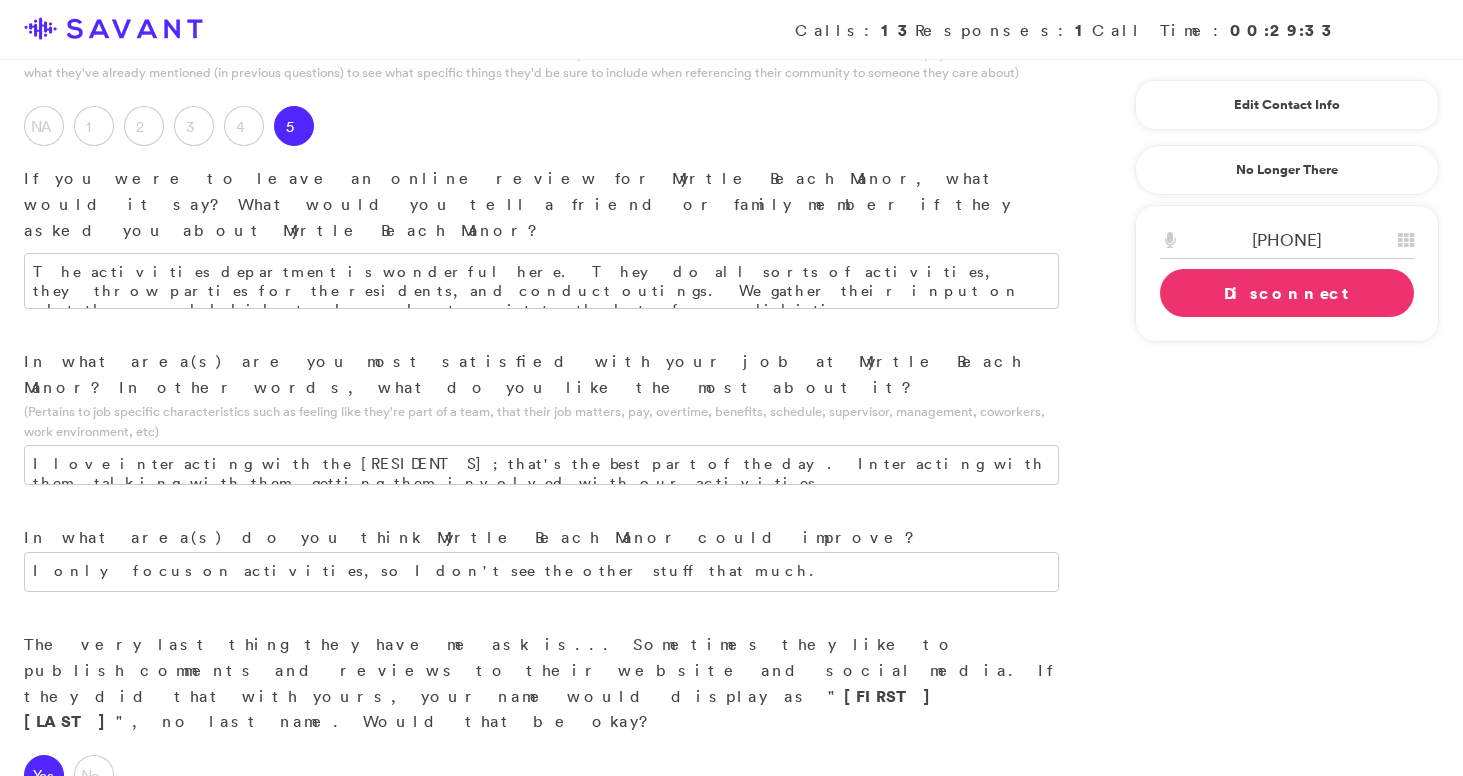 click on "Disconnect" at bounding box center [1287, 293] 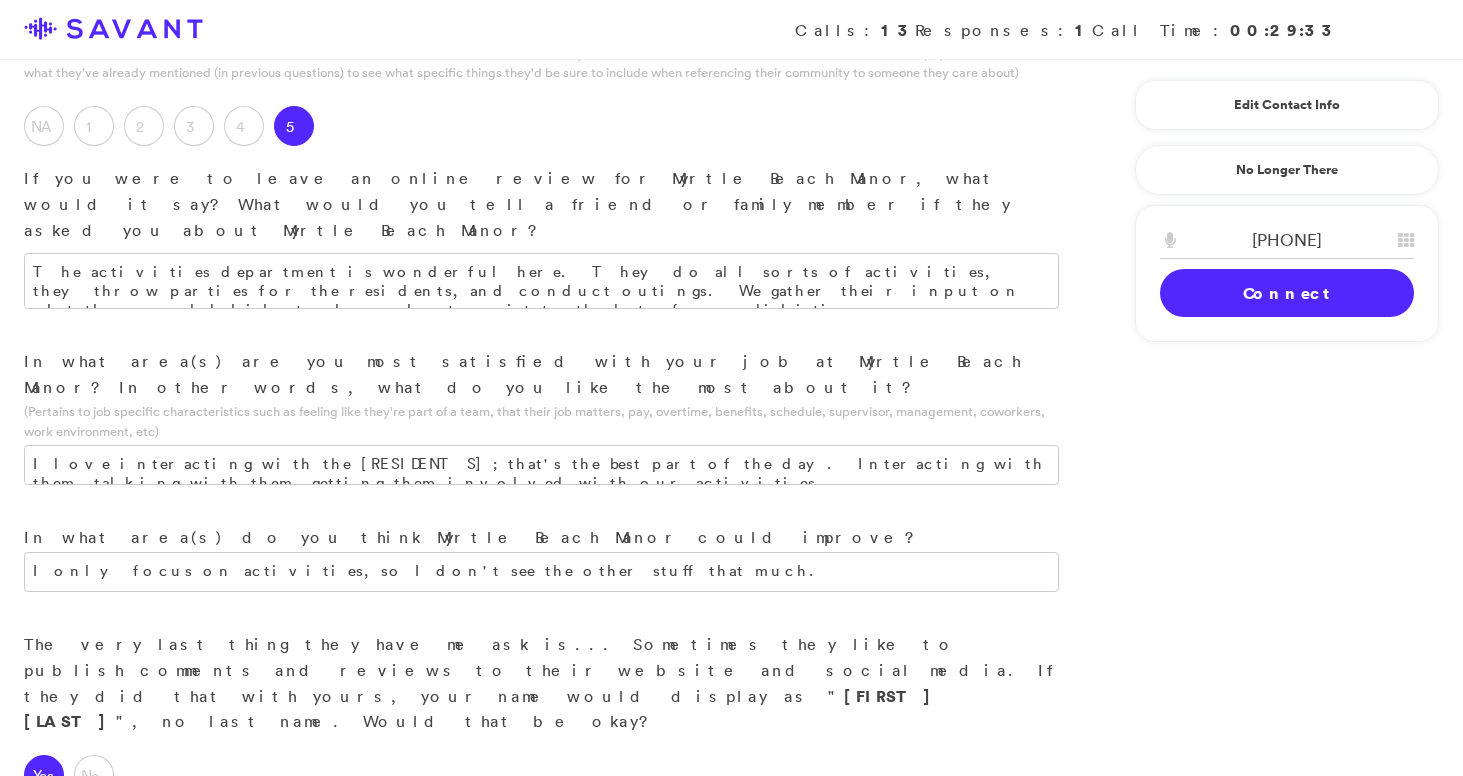 click on "Submit & Next" at bounding box center [150, 878] 